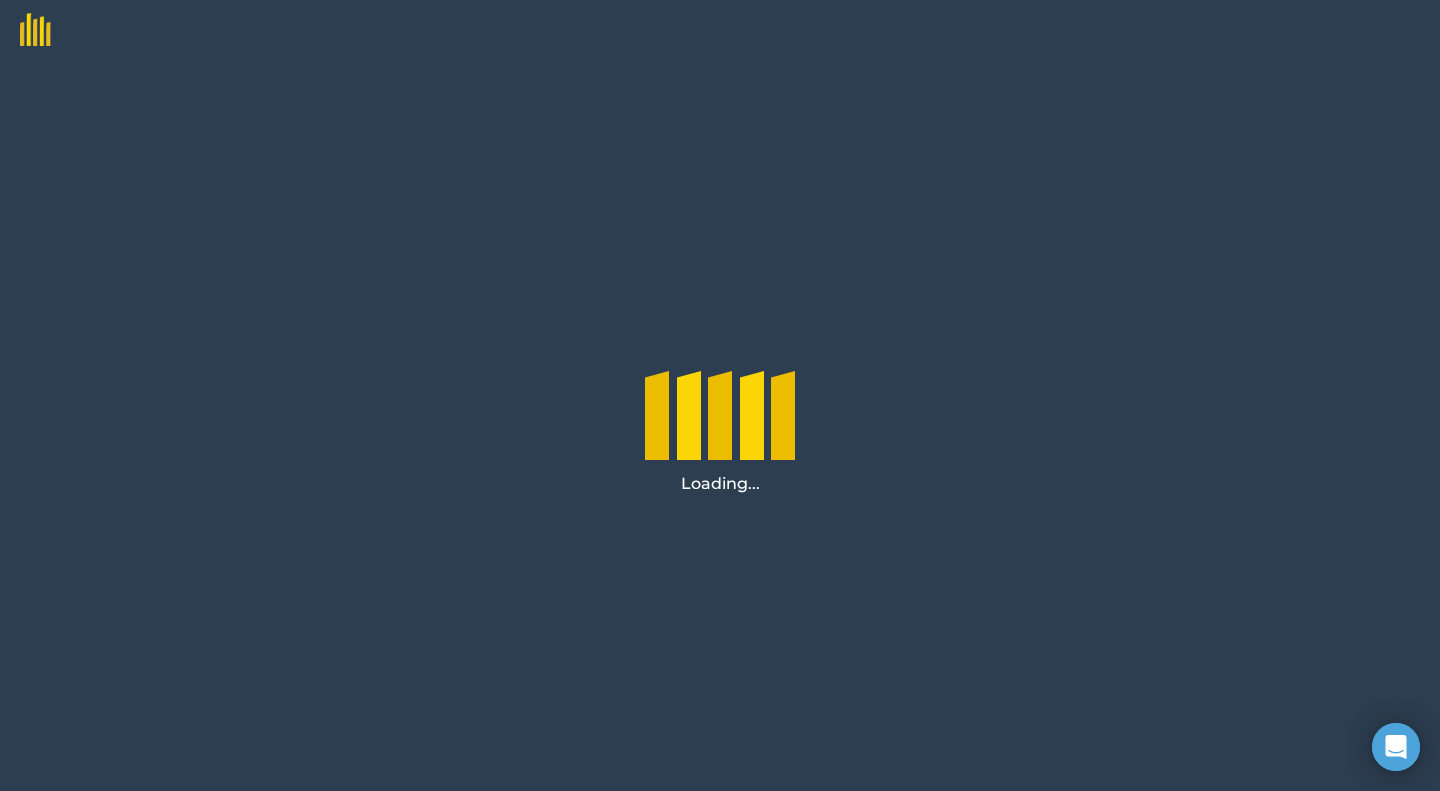 scroll, scrollTop: 0, scrollLeft: 0, axis: both 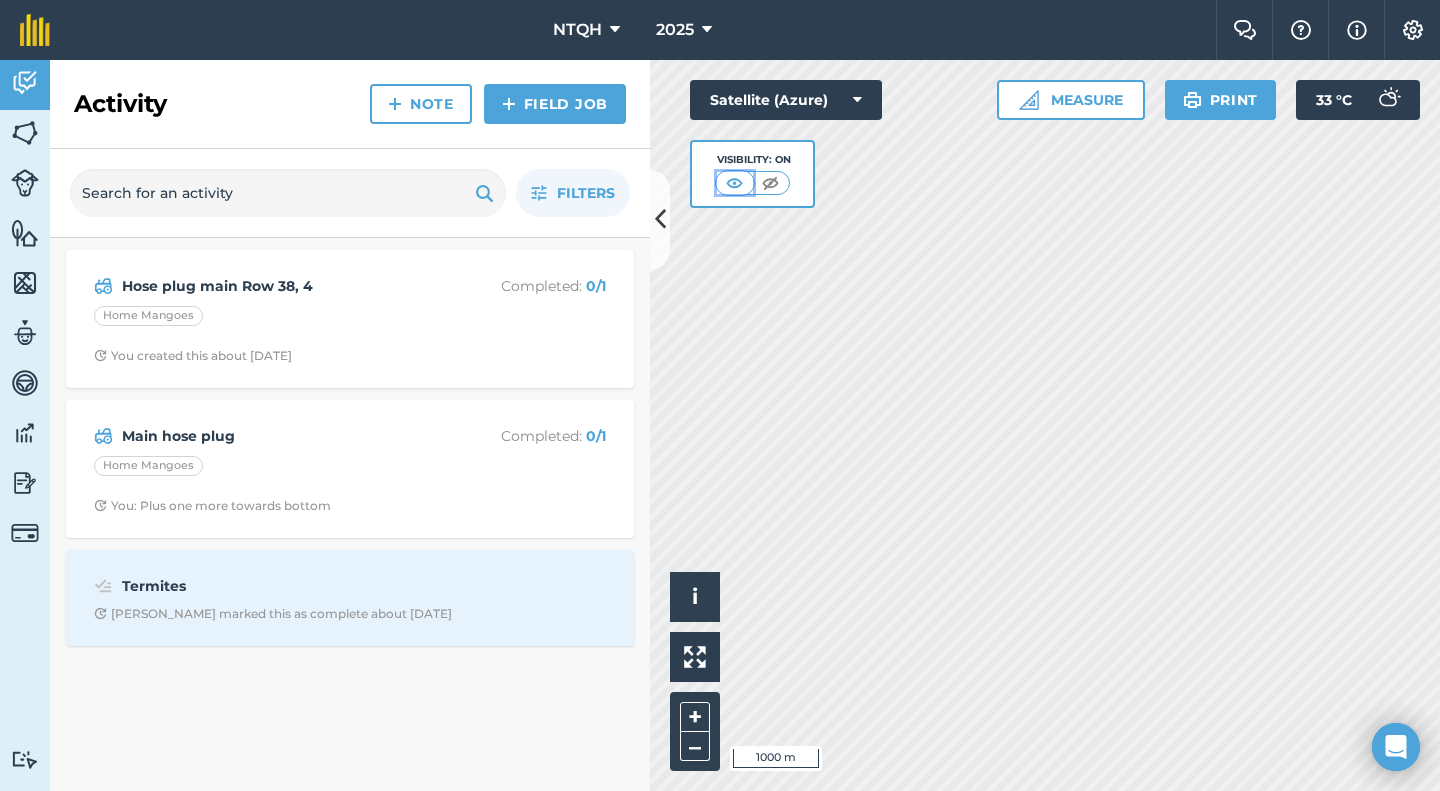 click at bounding box center [734, 183] 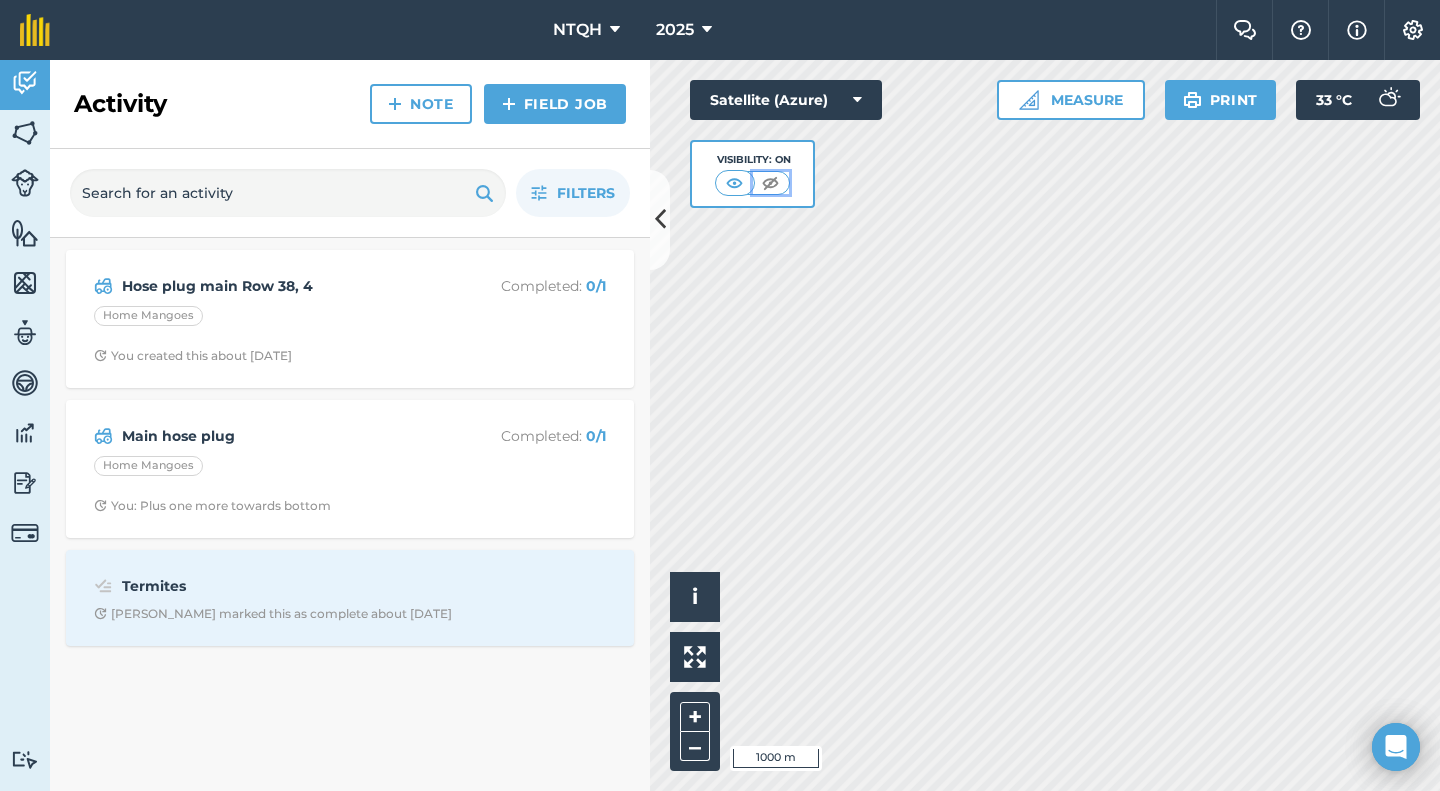 click at bounding box center [770, 183] 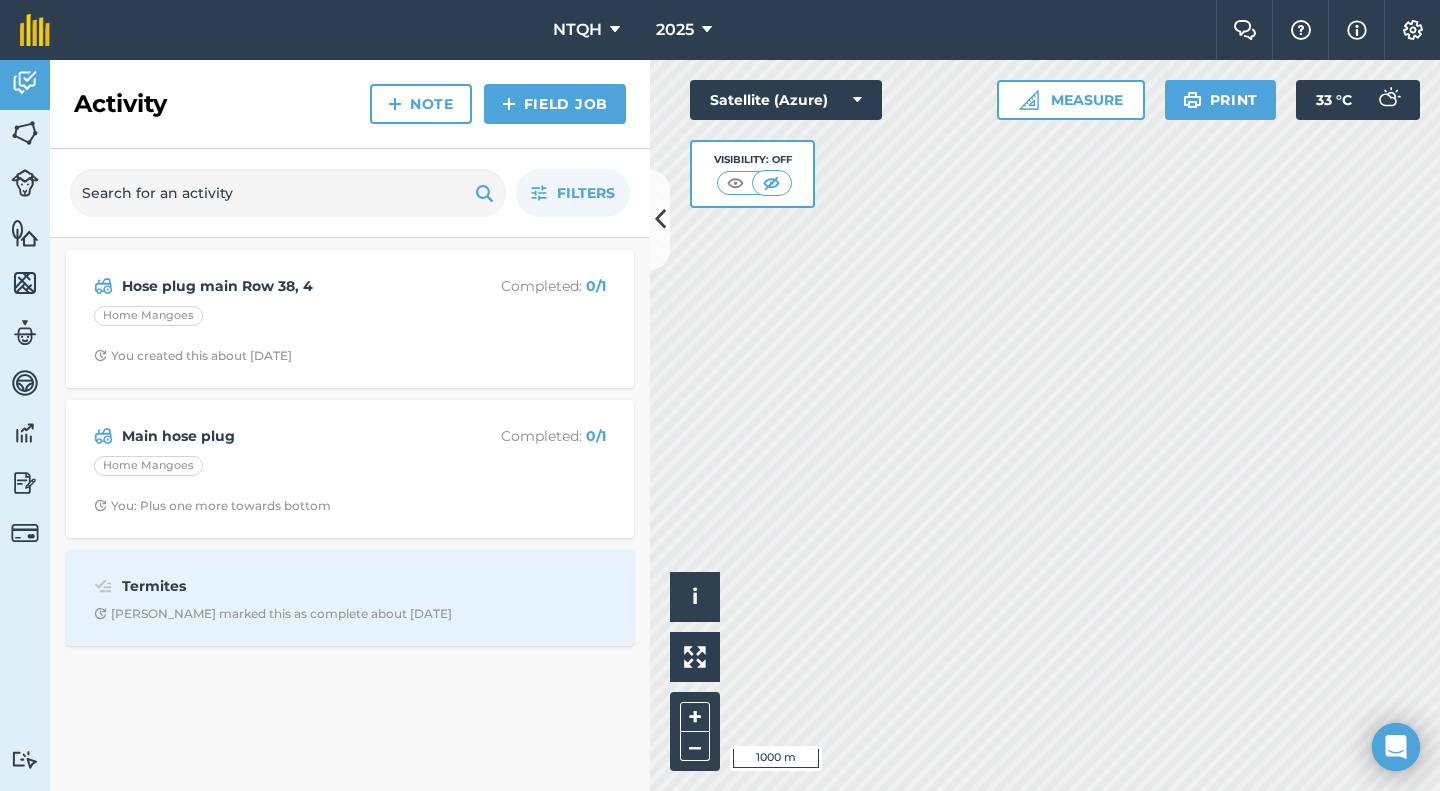 click on "Visibility: Off" at bounding box center [753, 174] 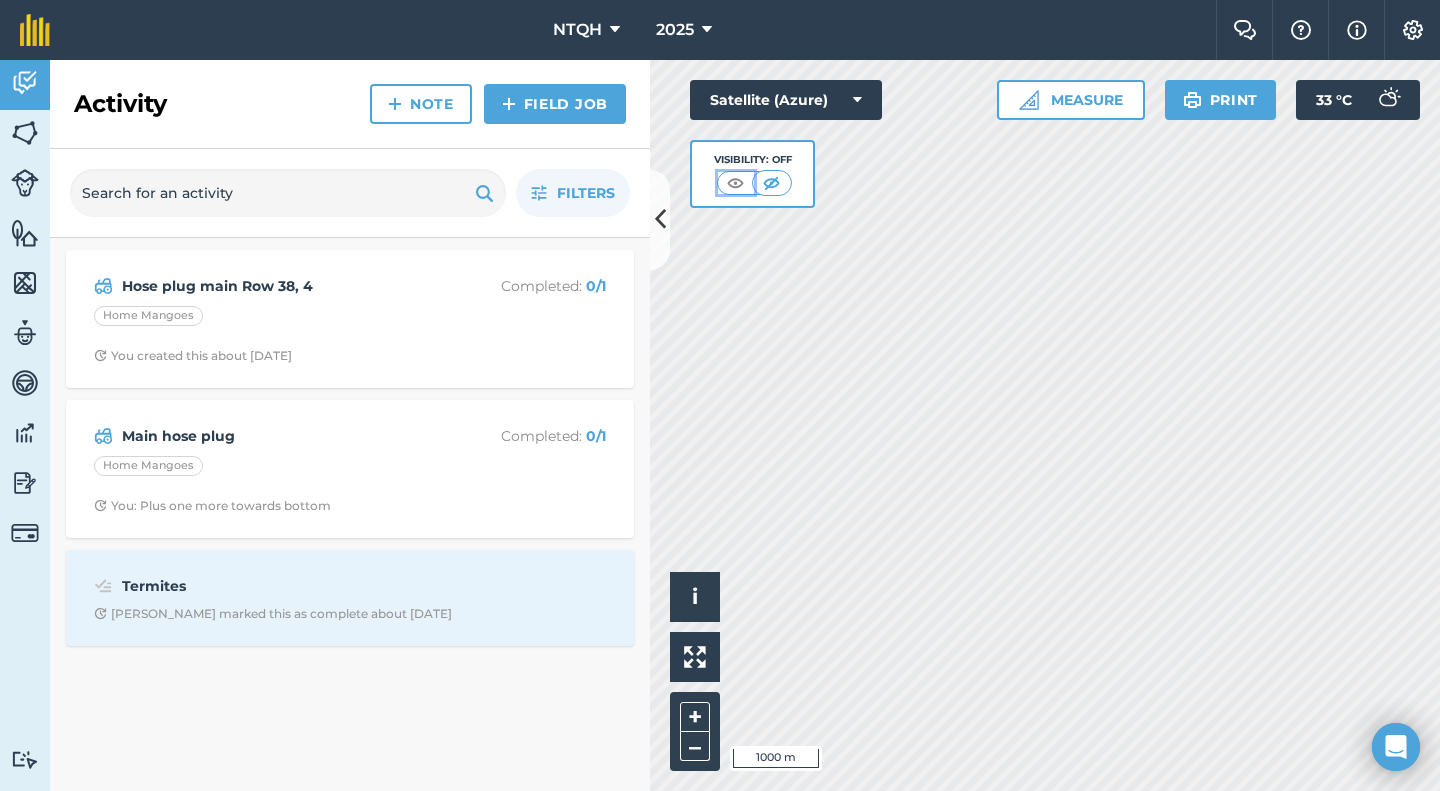 click at bounding box center (735, 183) 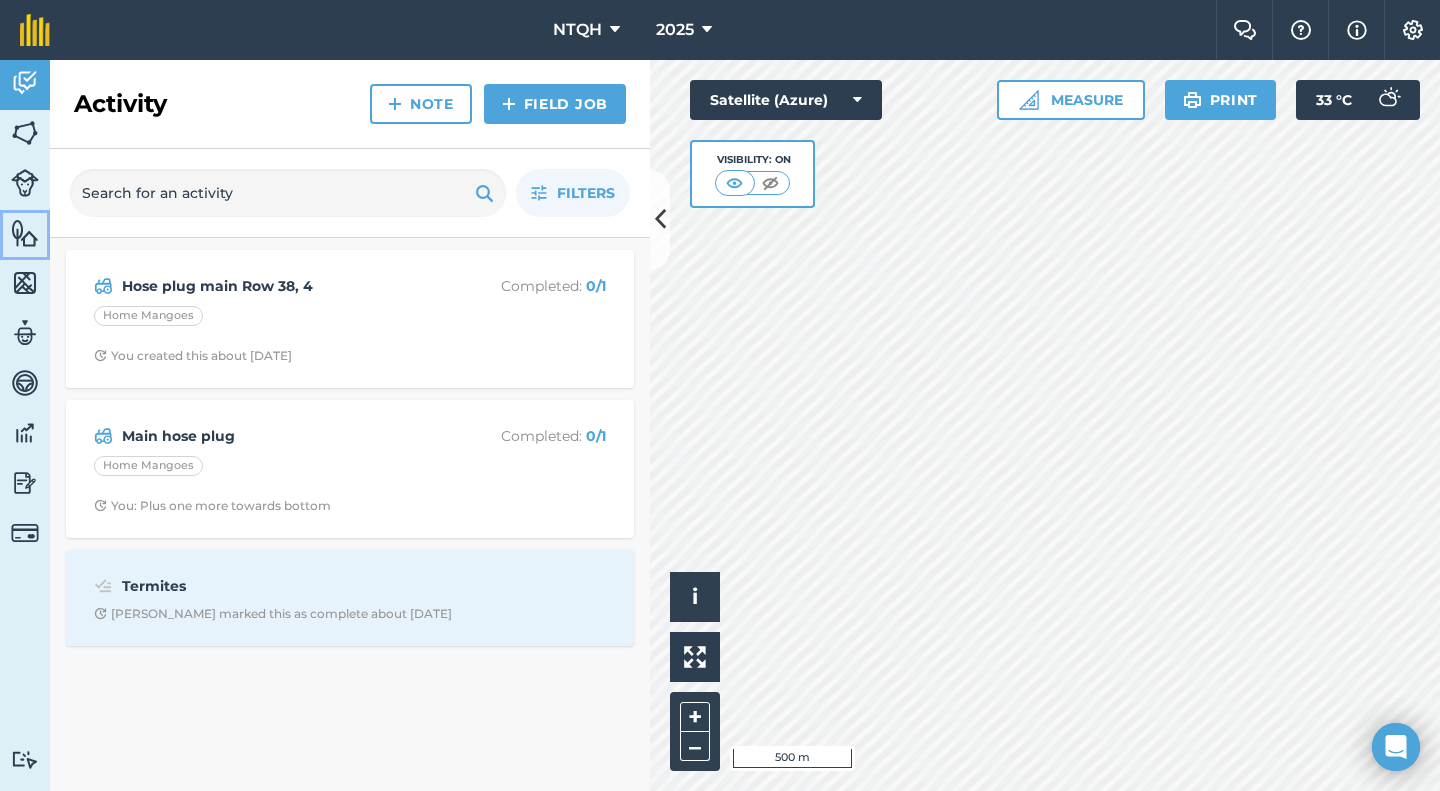 click at bounding box center [25, 233] 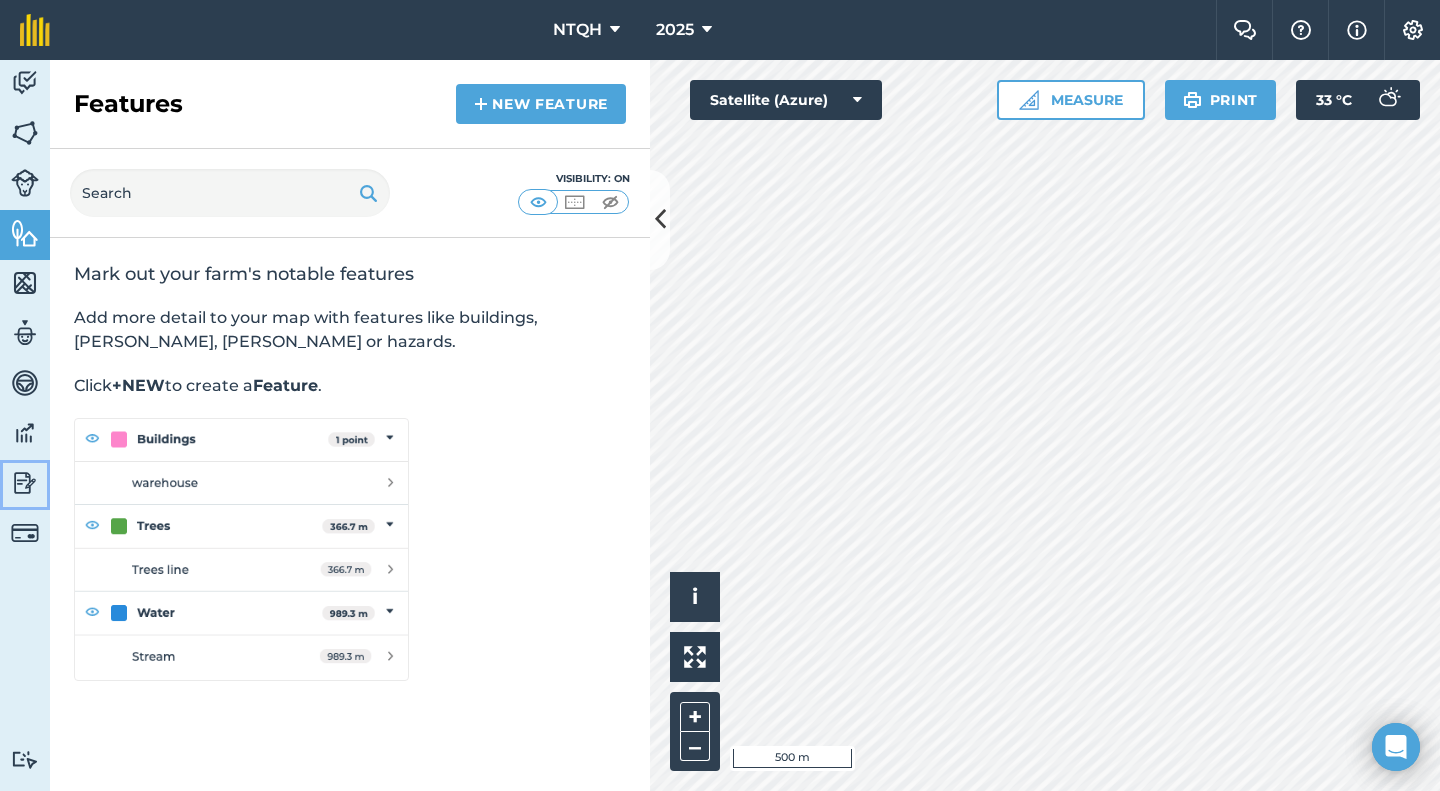 click at bounding box center (25, 483) 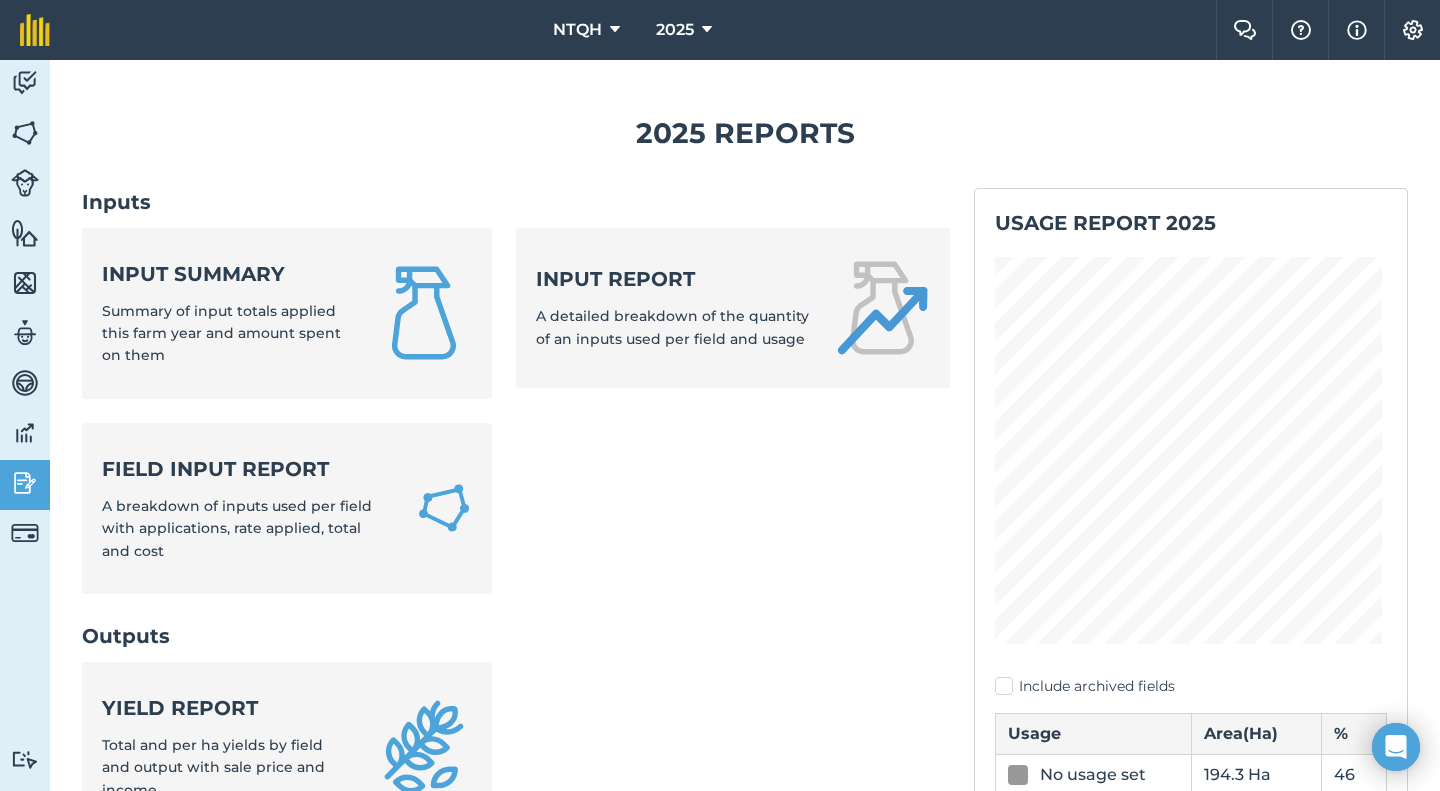 click at bounding box center [25, 433] 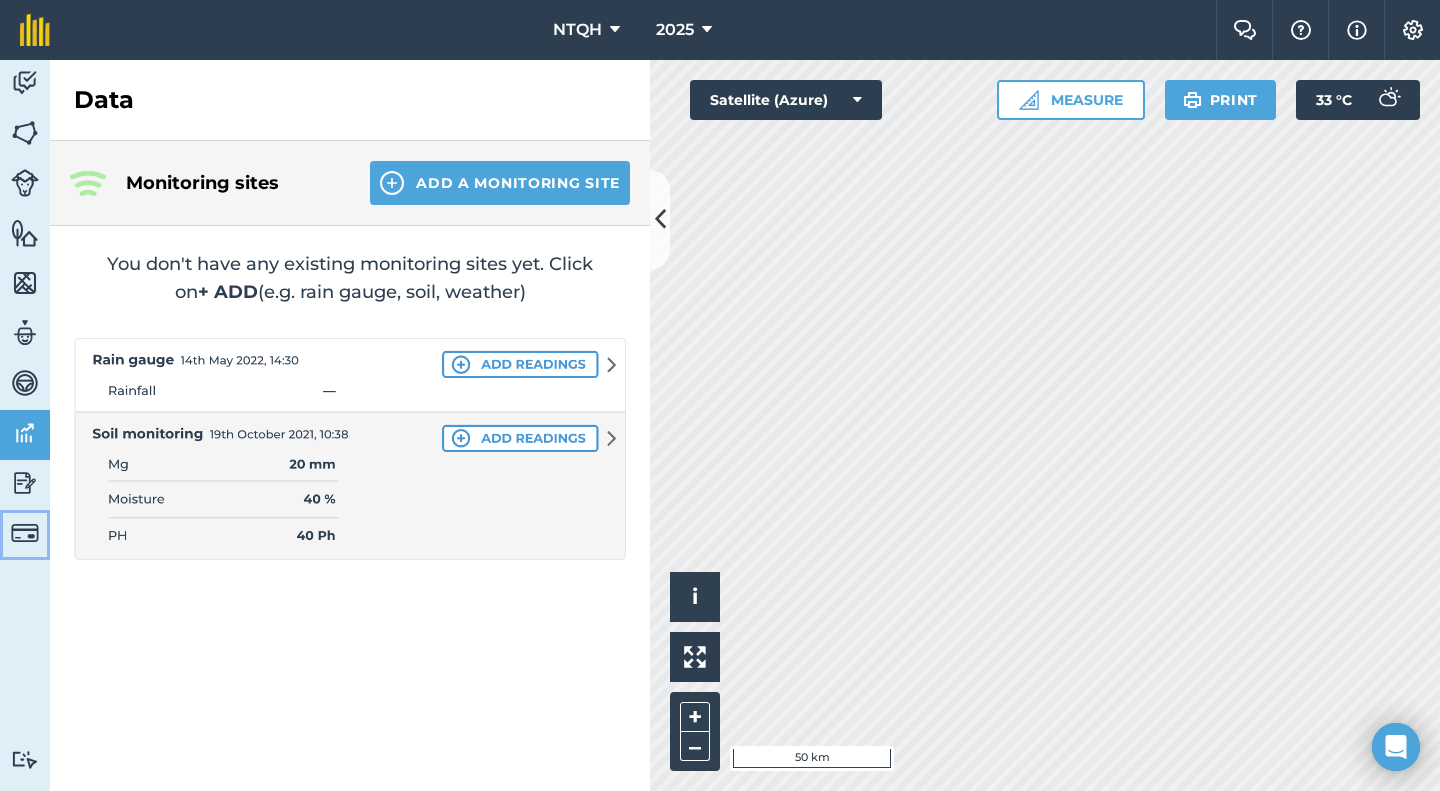 click at bounding box center [25, 533] 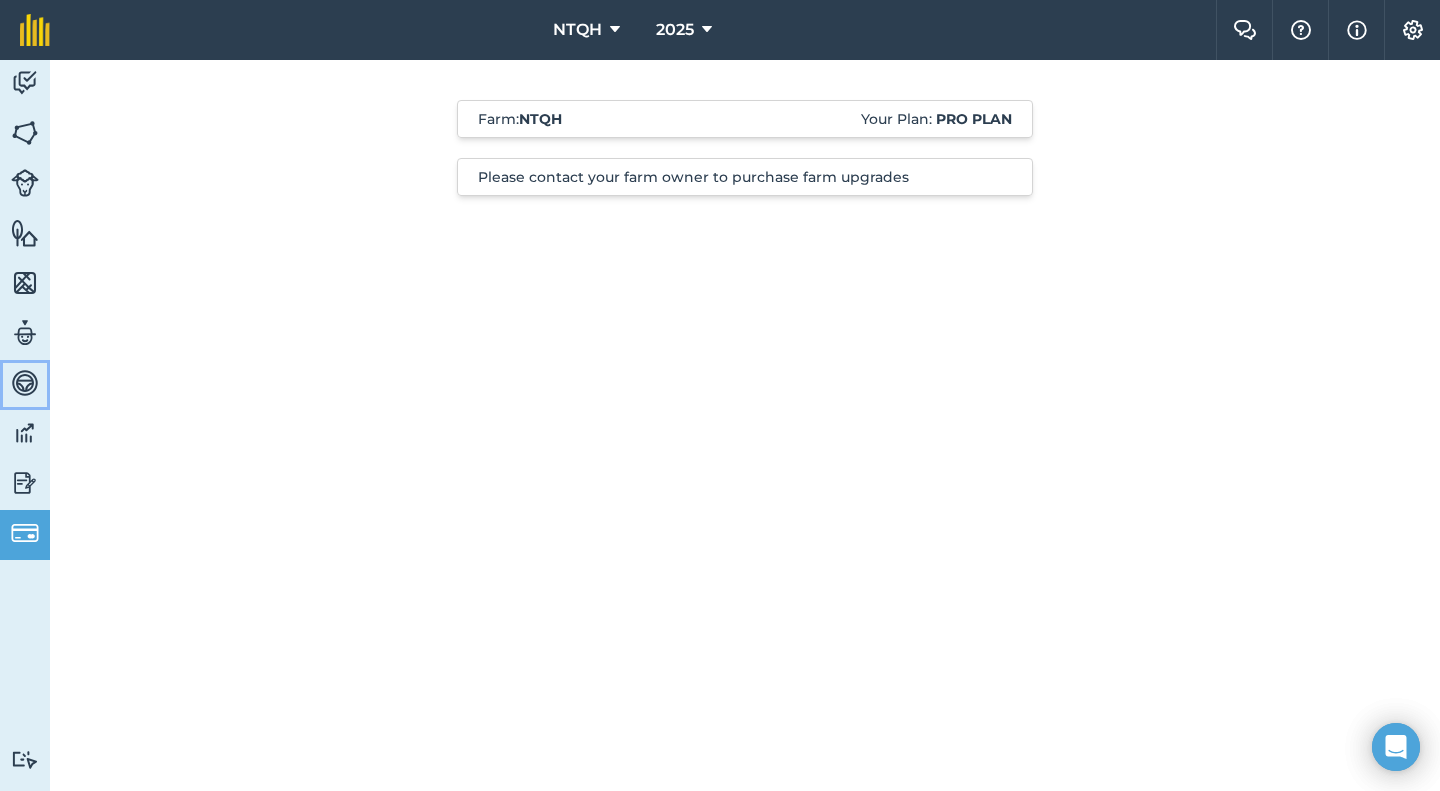 click at bounding box center (25, 383) 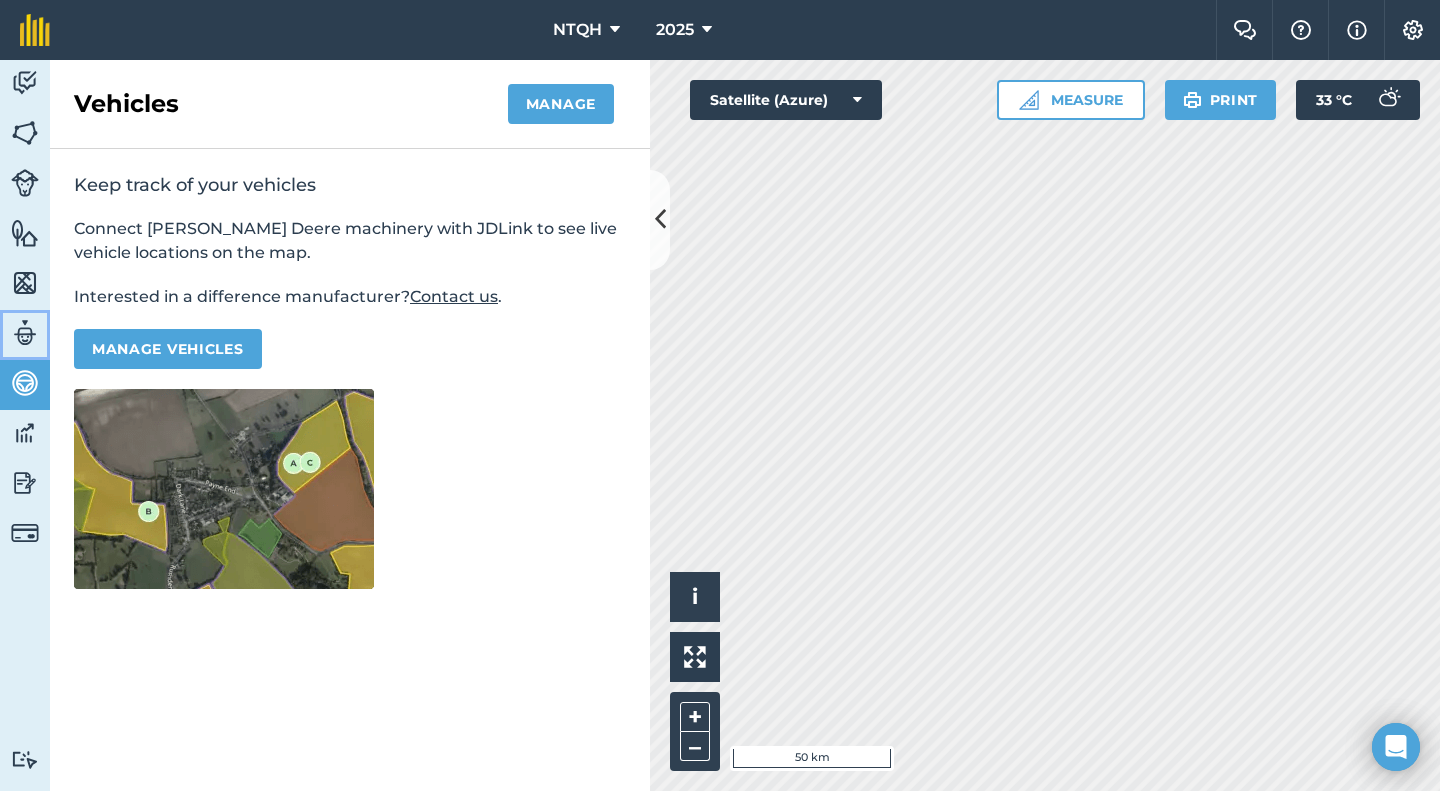click on "Team" at bounding box center (25, 335) 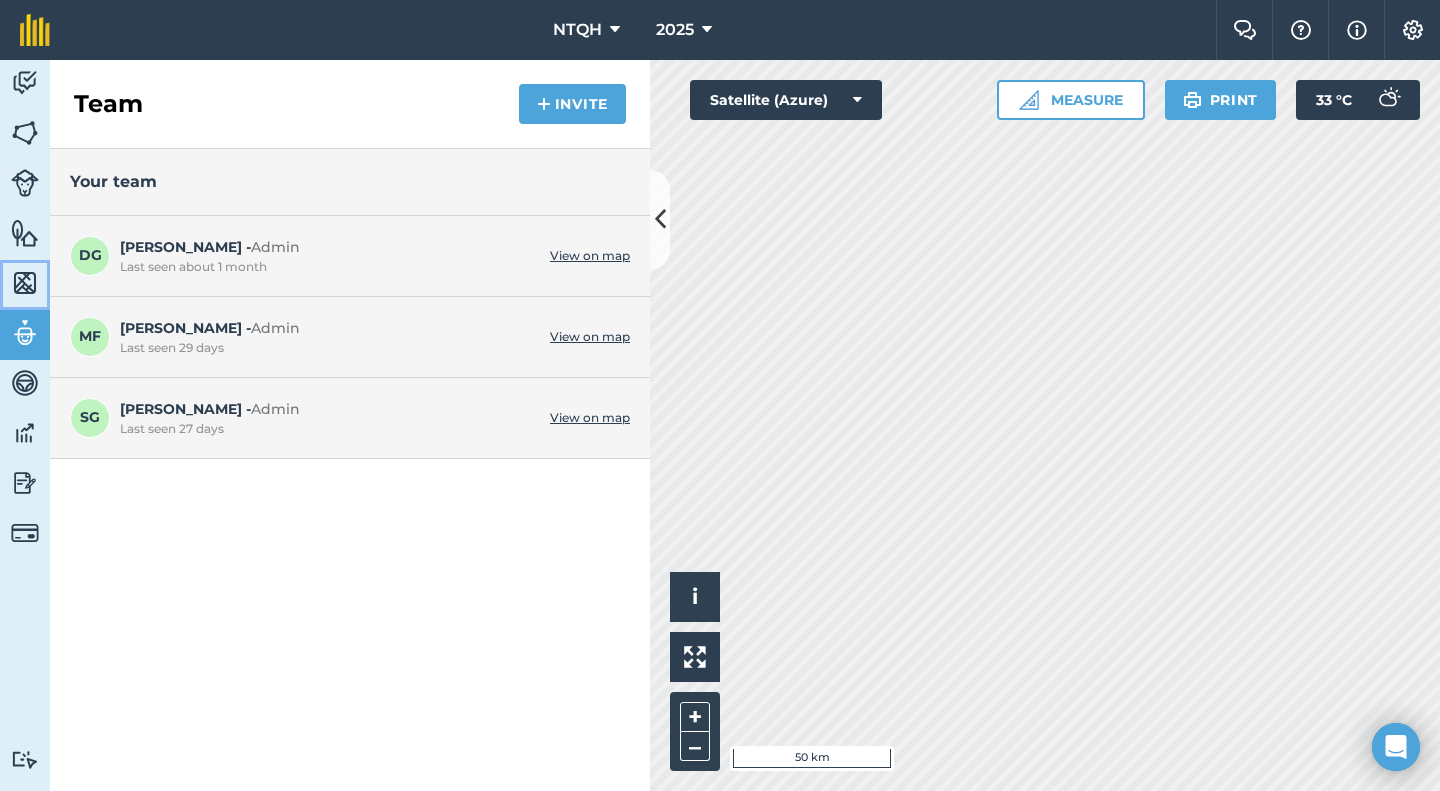 click at bounding box center (25, 283) 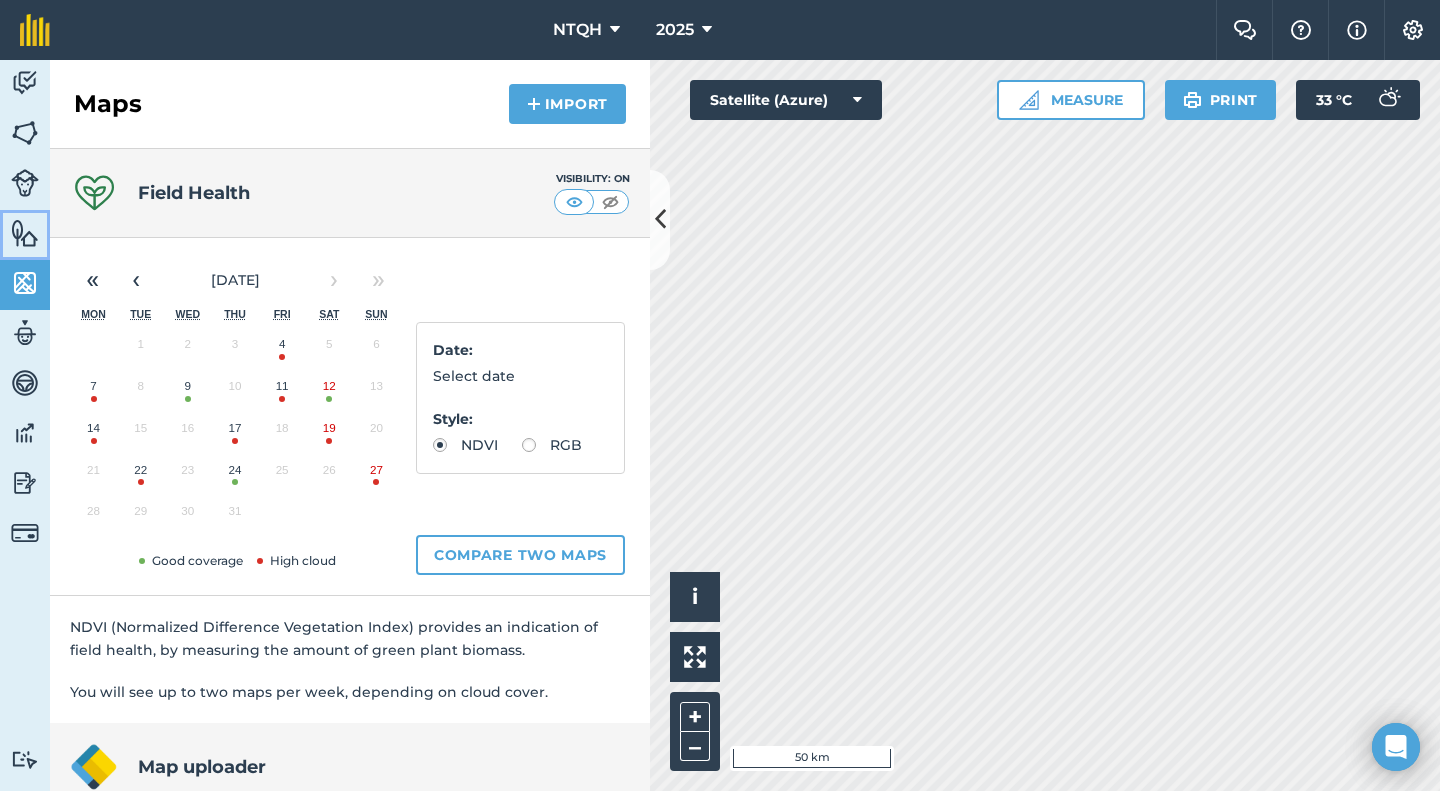 click at bounding box center [25, 233] 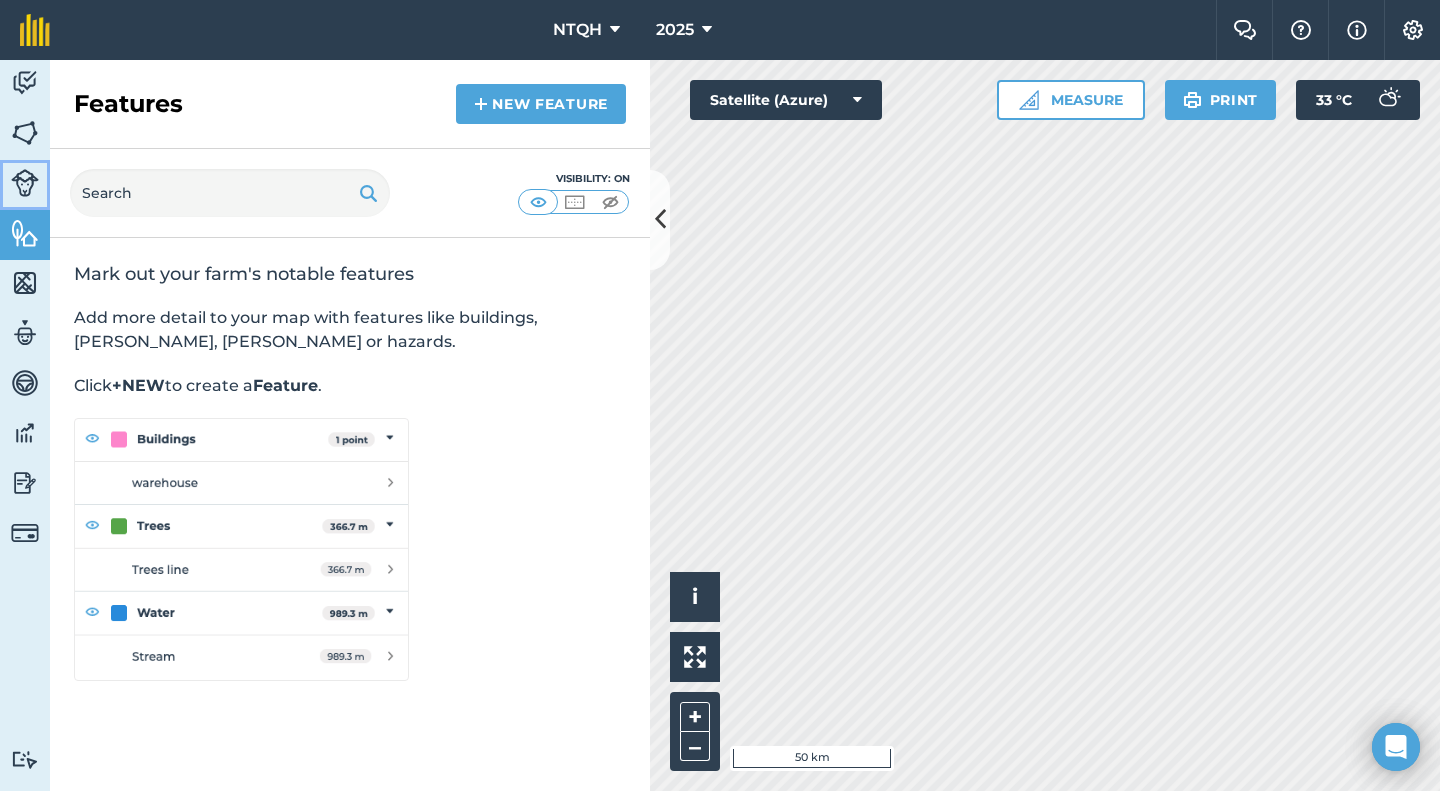 click at bounding box center [25, 183] 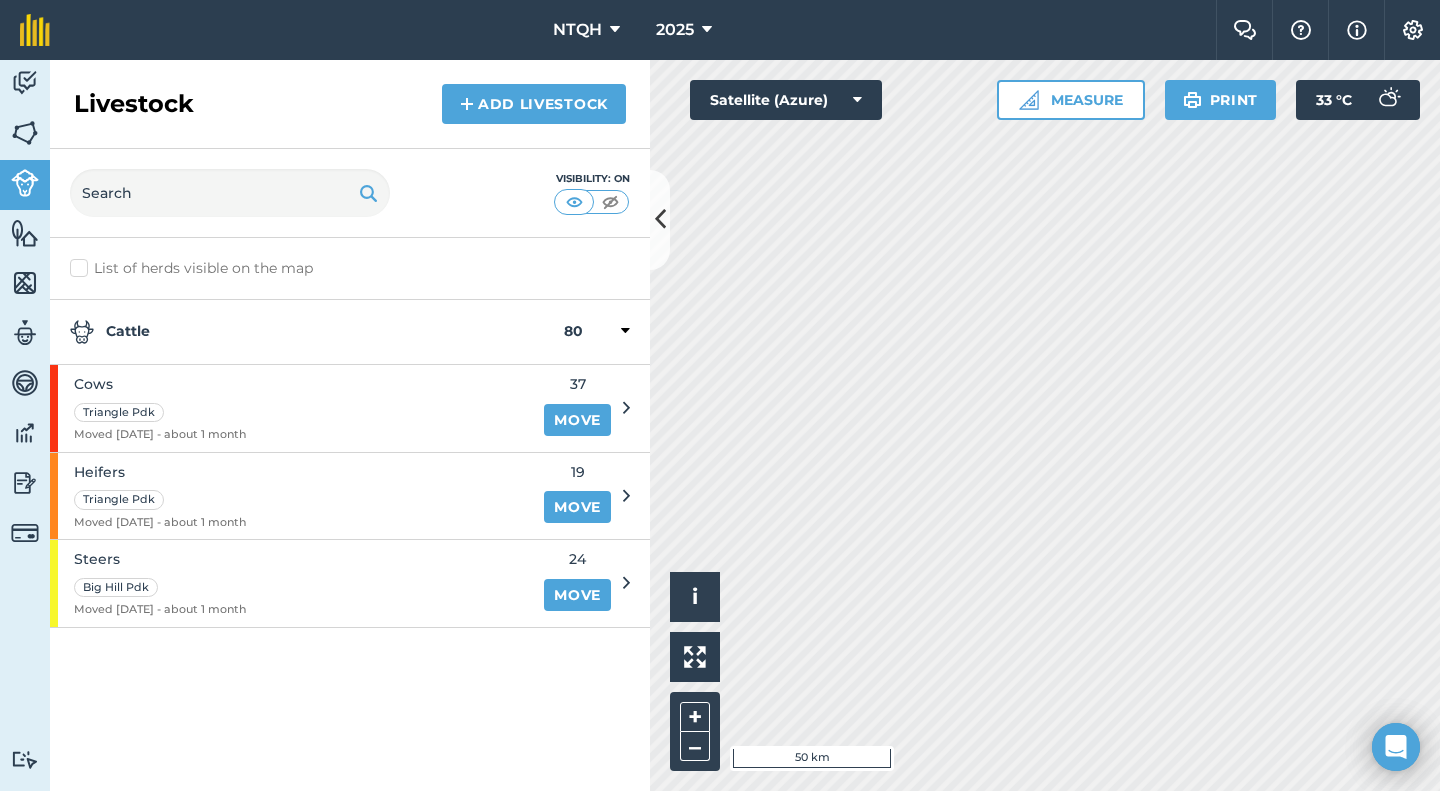 click at bounding box center (25, 133) 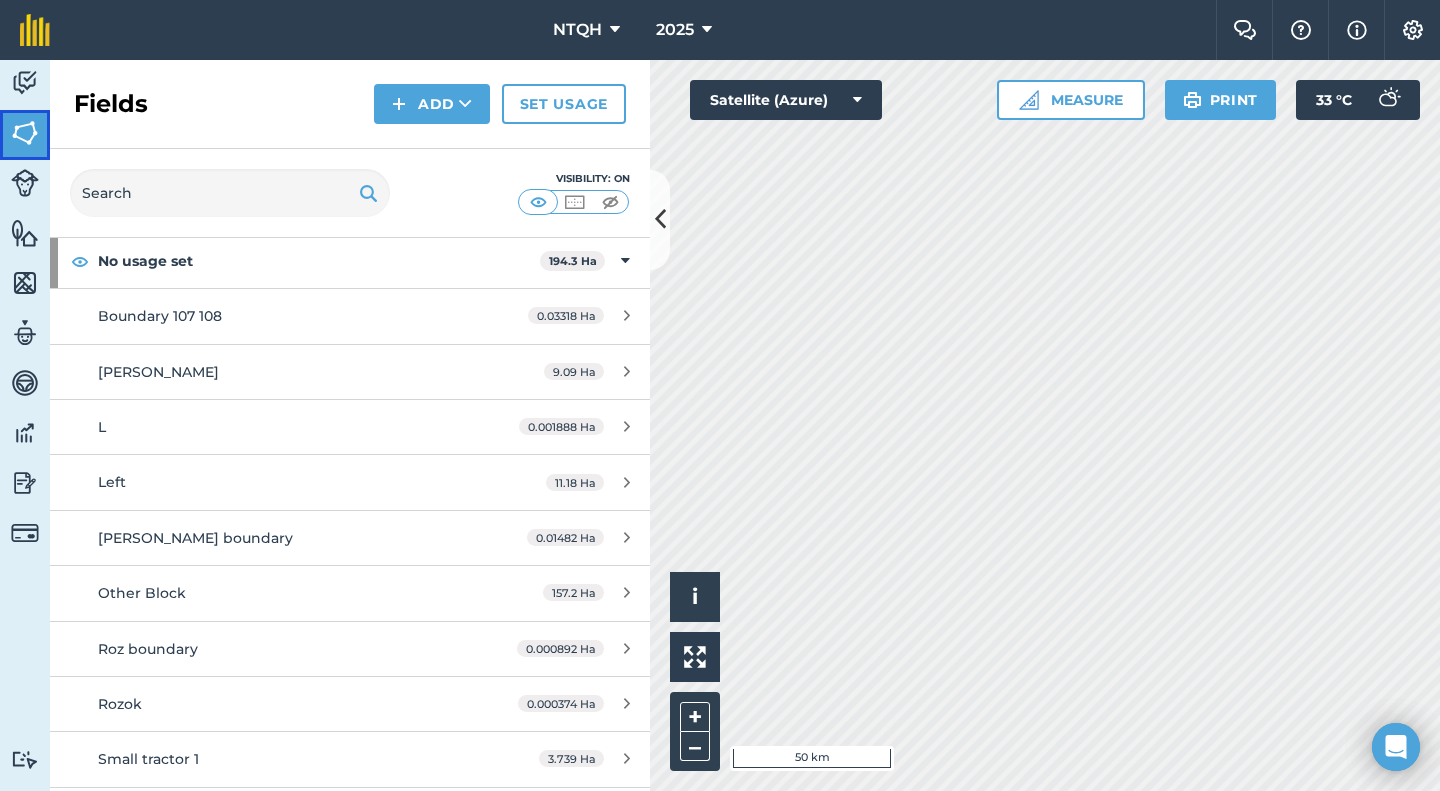 scroll, scrollTop: 0, scrollLeft: 0, axis: both 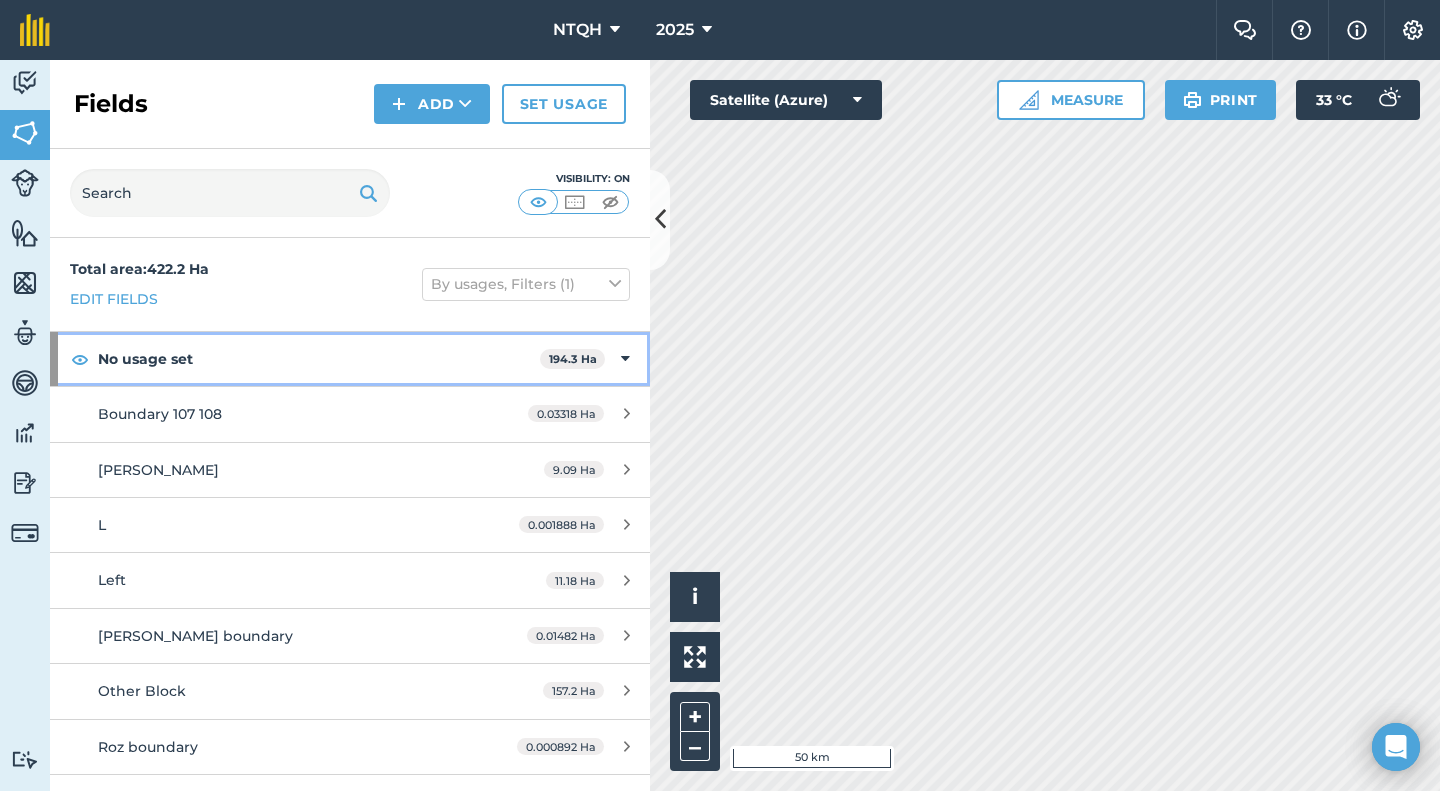 click on "No usage set" at bounding box center [319, 359] 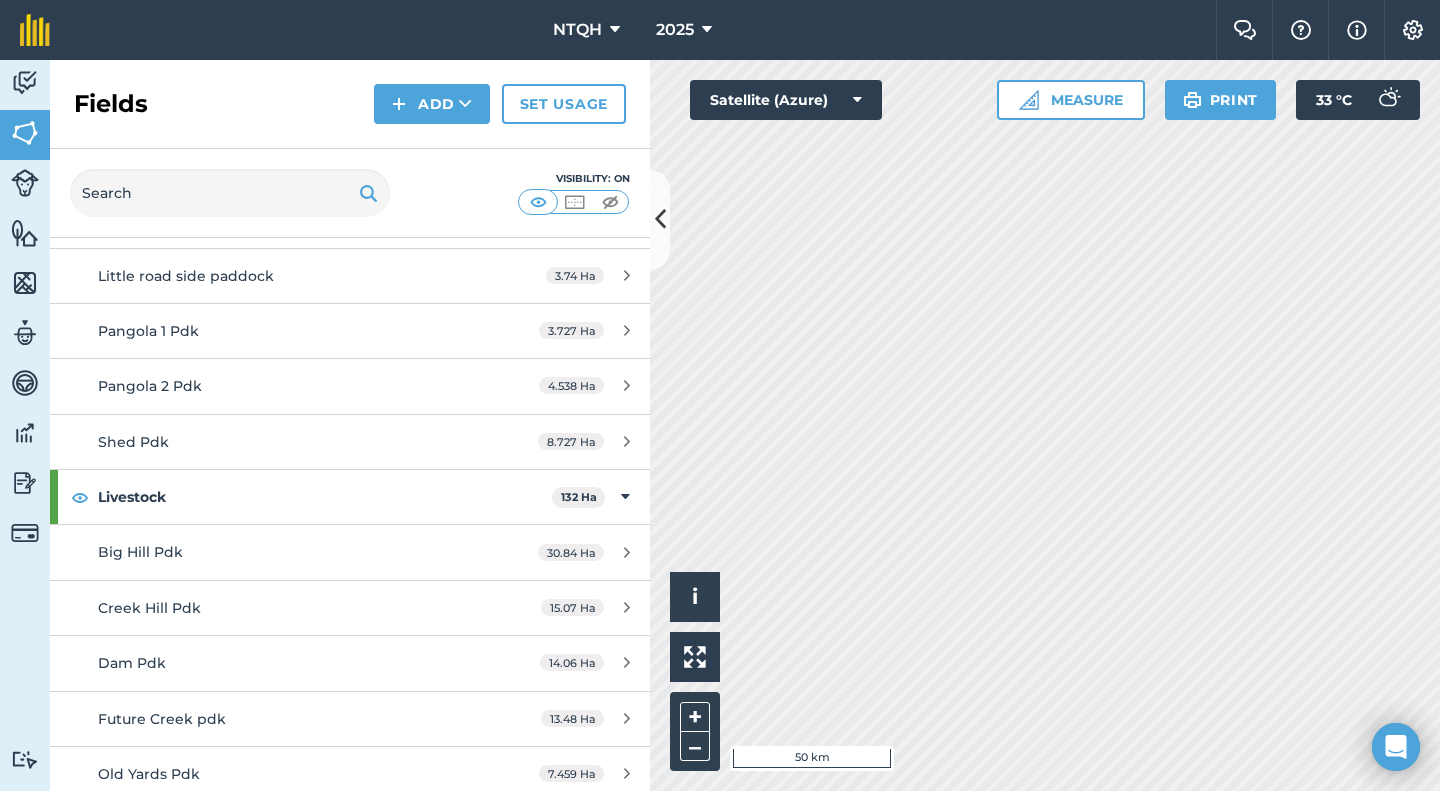scroll, scrollTop: 514, scrollLeft: 0, axis: vertical 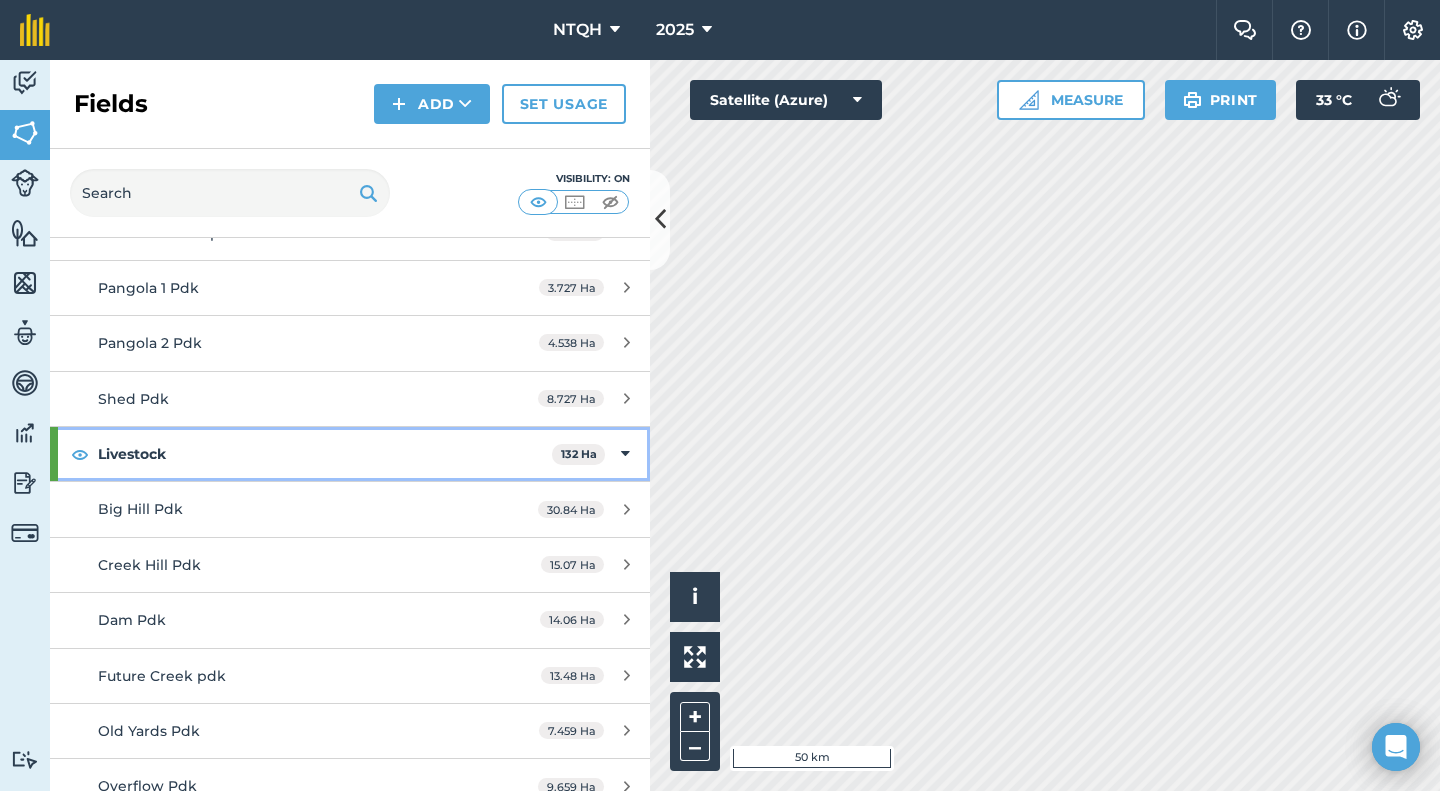 click at bounding box center (625, 454) 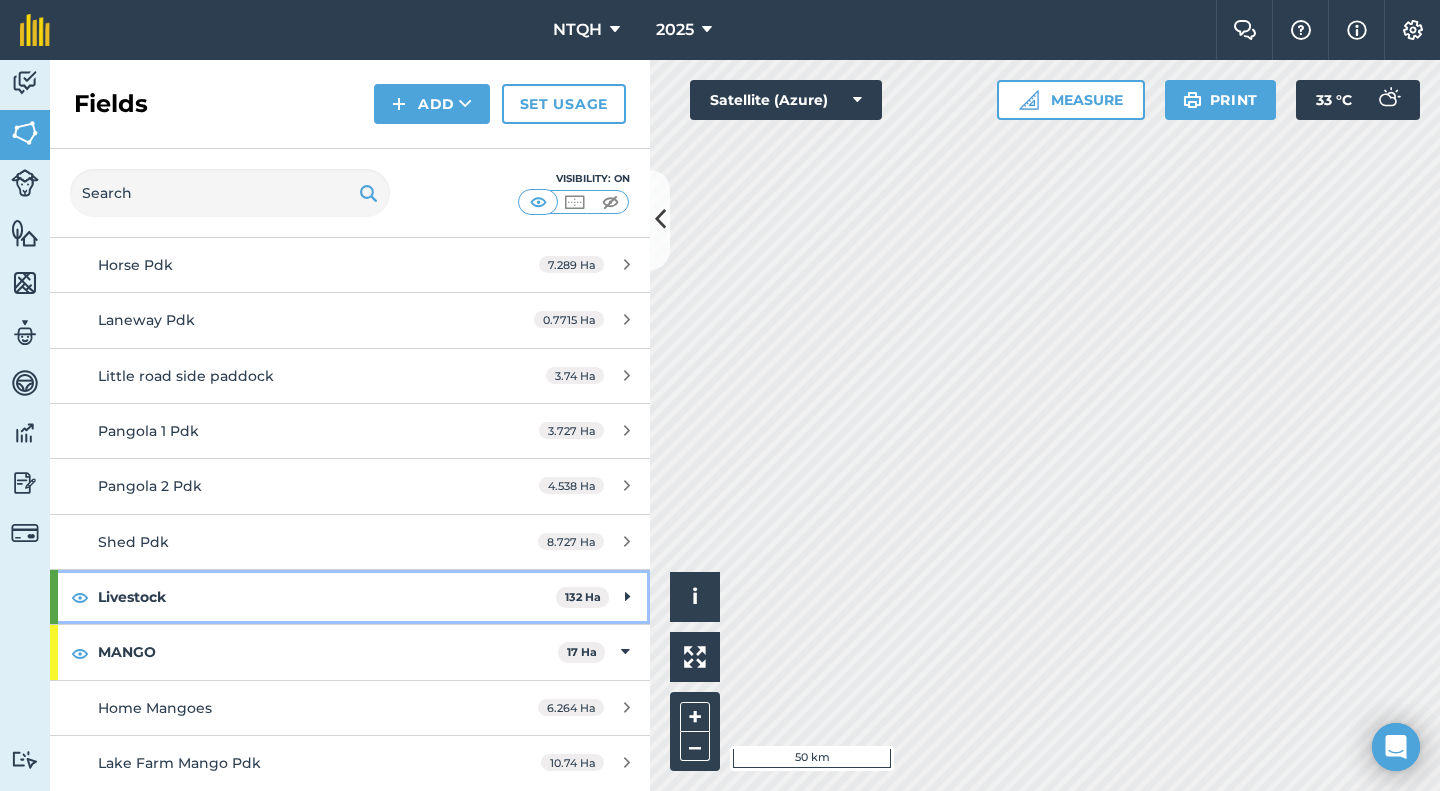 scroll, scrollTop: 371, scrollLeft: 0, axis: vertical 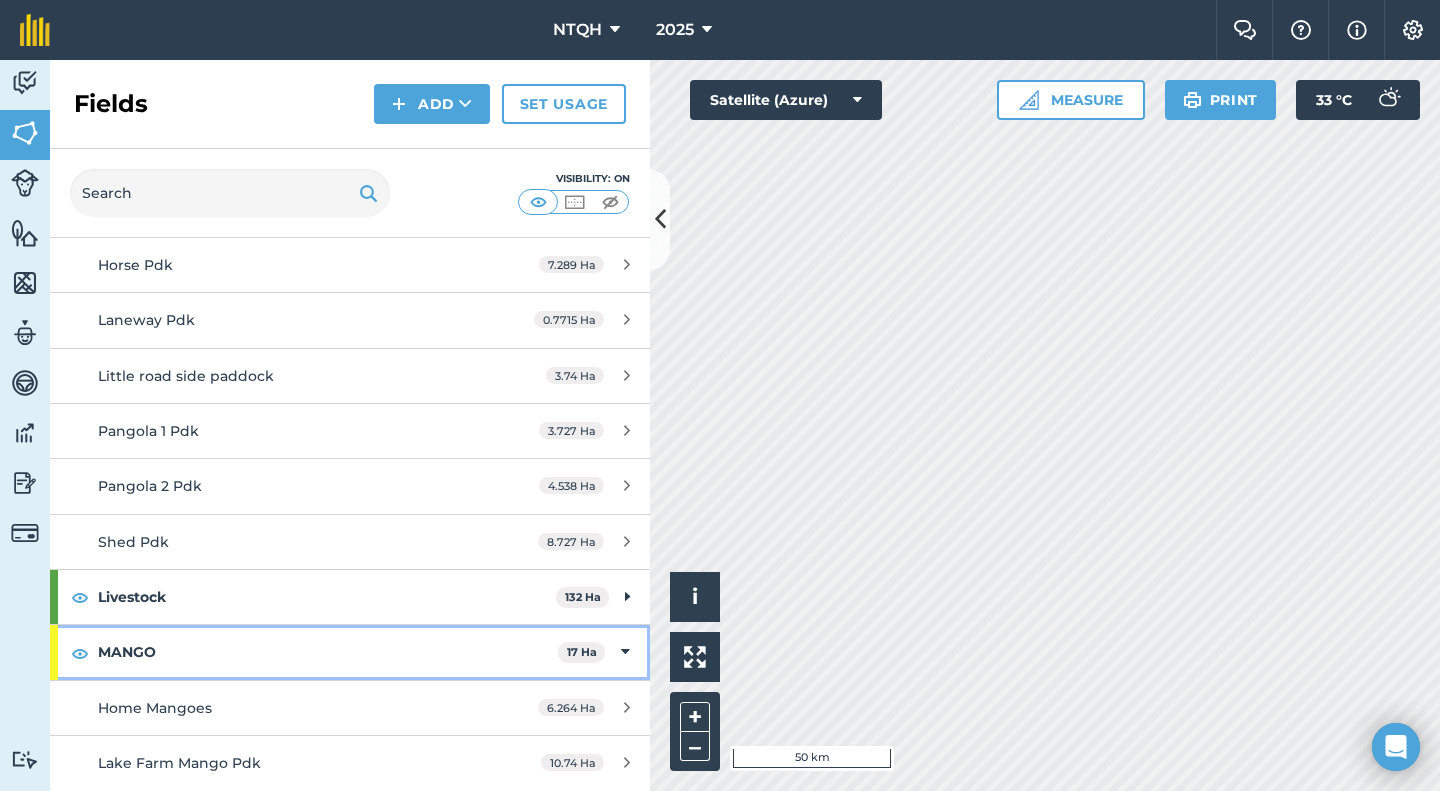 click at bounding box center (625, 652) 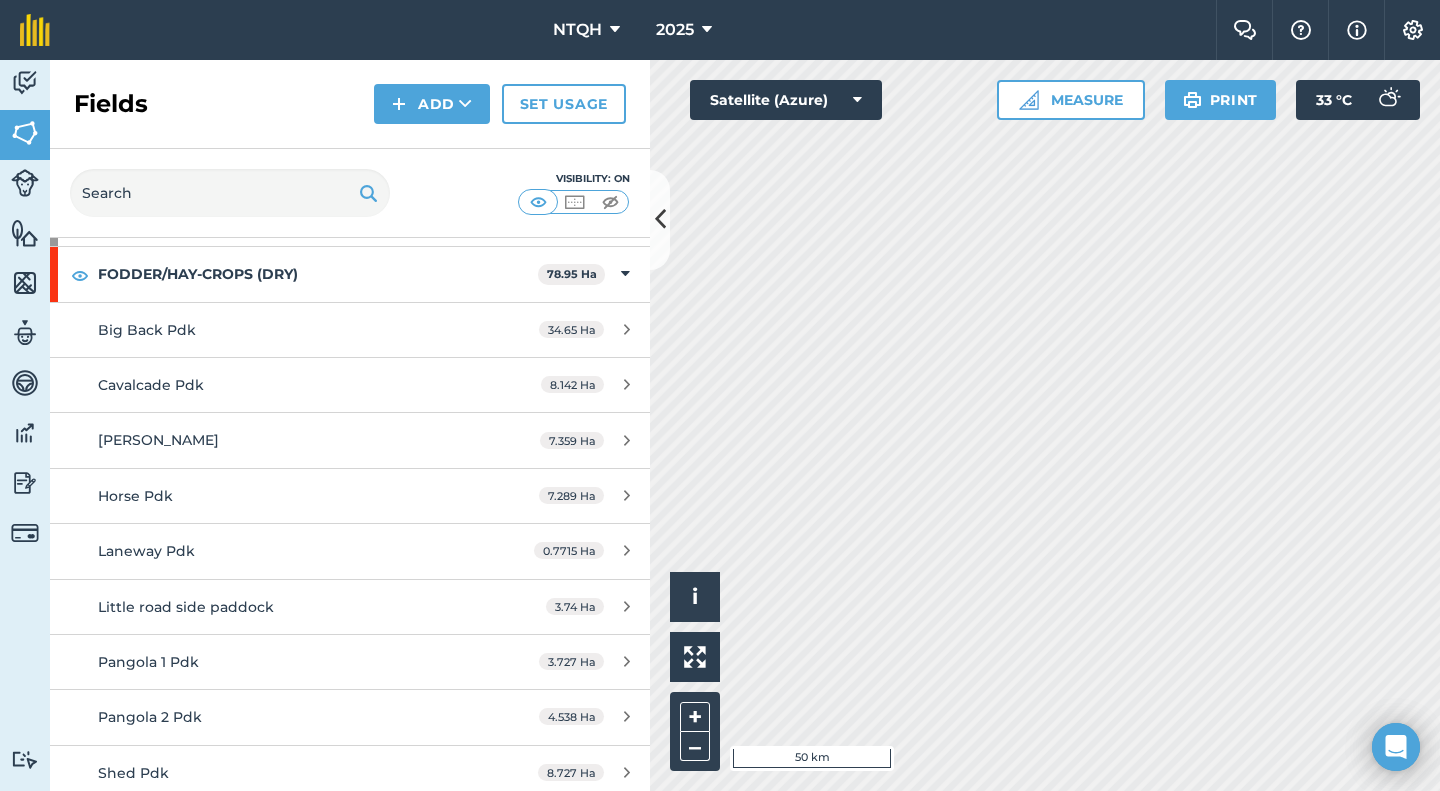 scroll, scrollTop: 135, scrollLeft: 0, axis: vertical 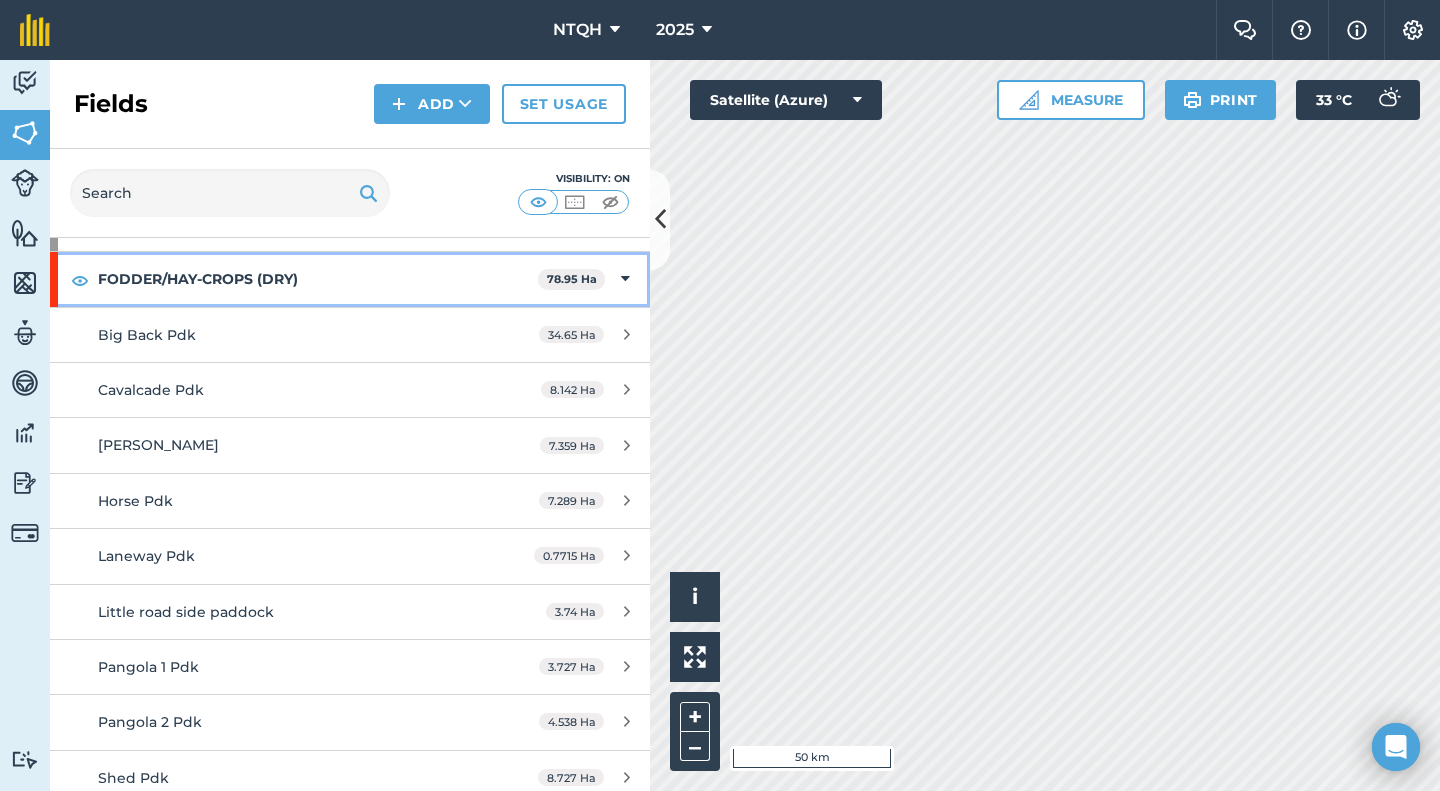 click on "FODDER/HAY-CROPS (DRY) 78.95   Ha" at bounding box center (350, 279) 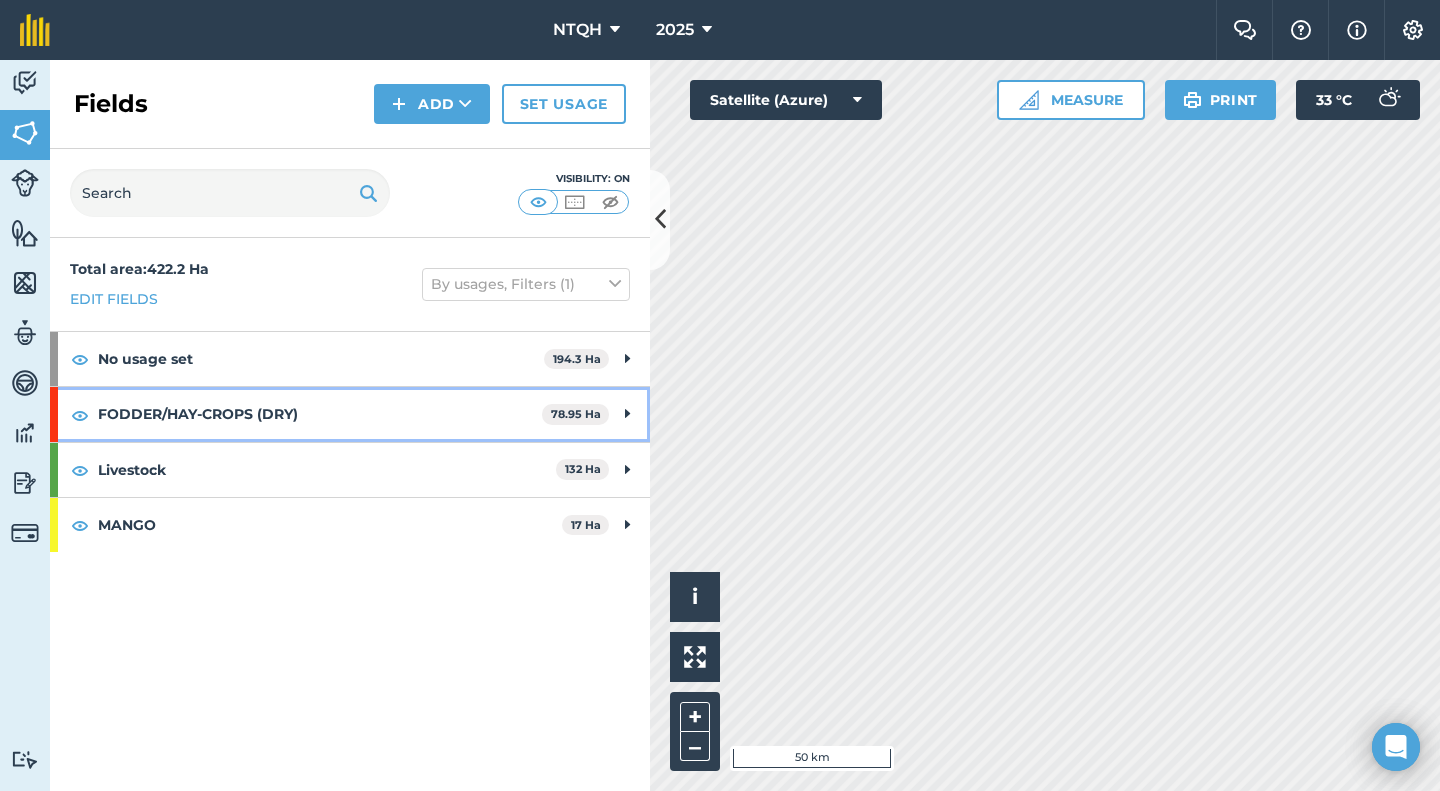 scroll, scrollTop: 0, scrollLeft: 0, axis: both 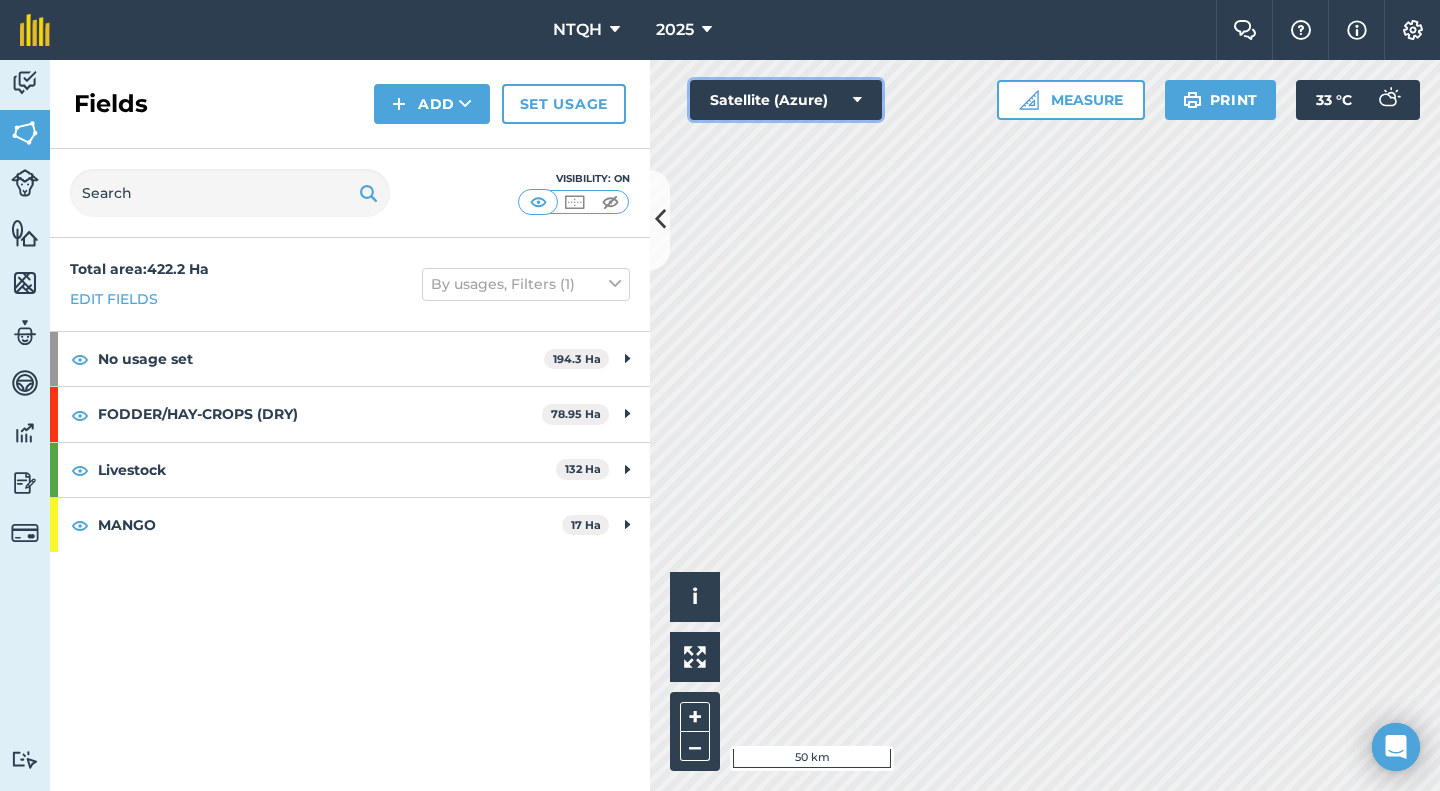 click at bounding box center [857, 100] 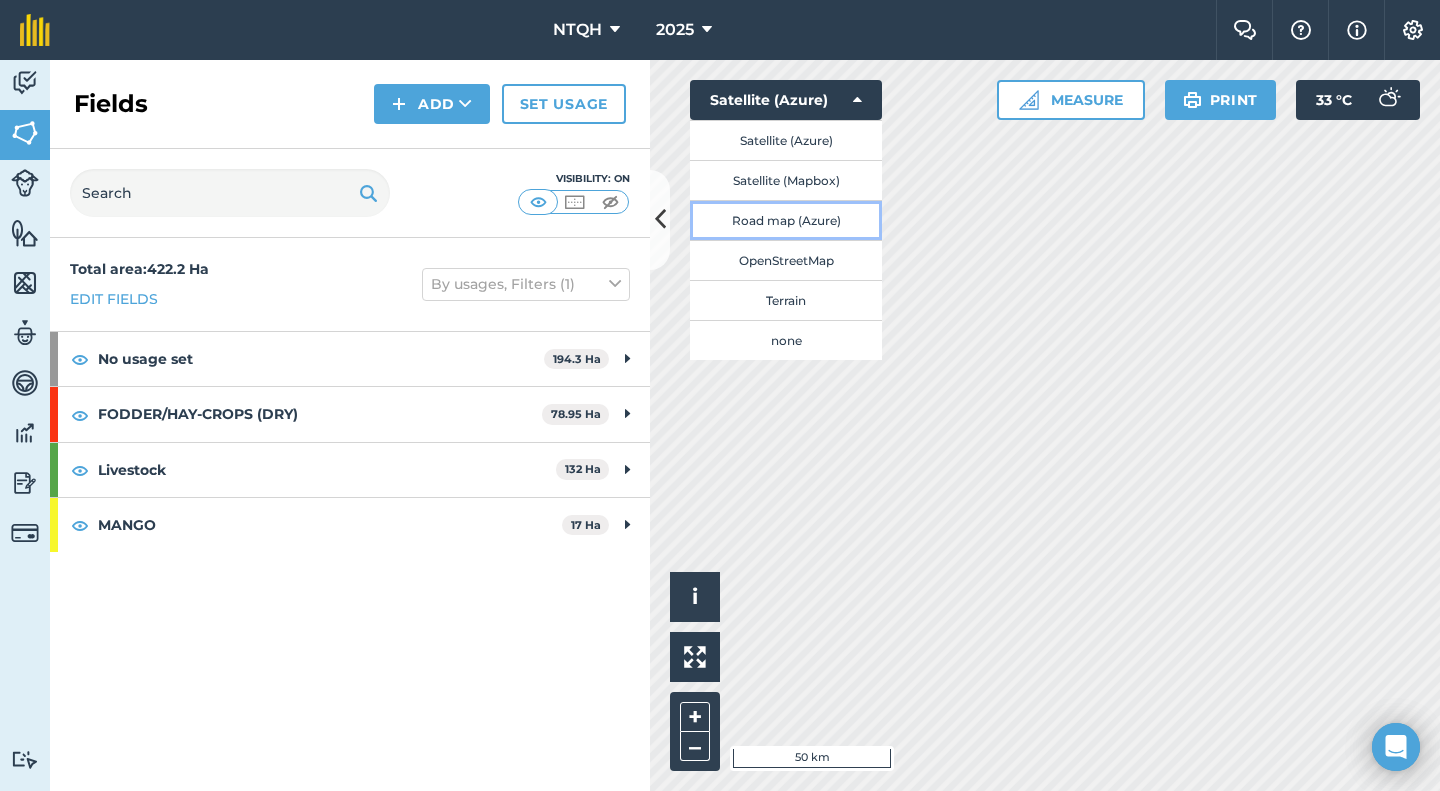 click on "Road map (Azure)" at bounding box center [786, 220] 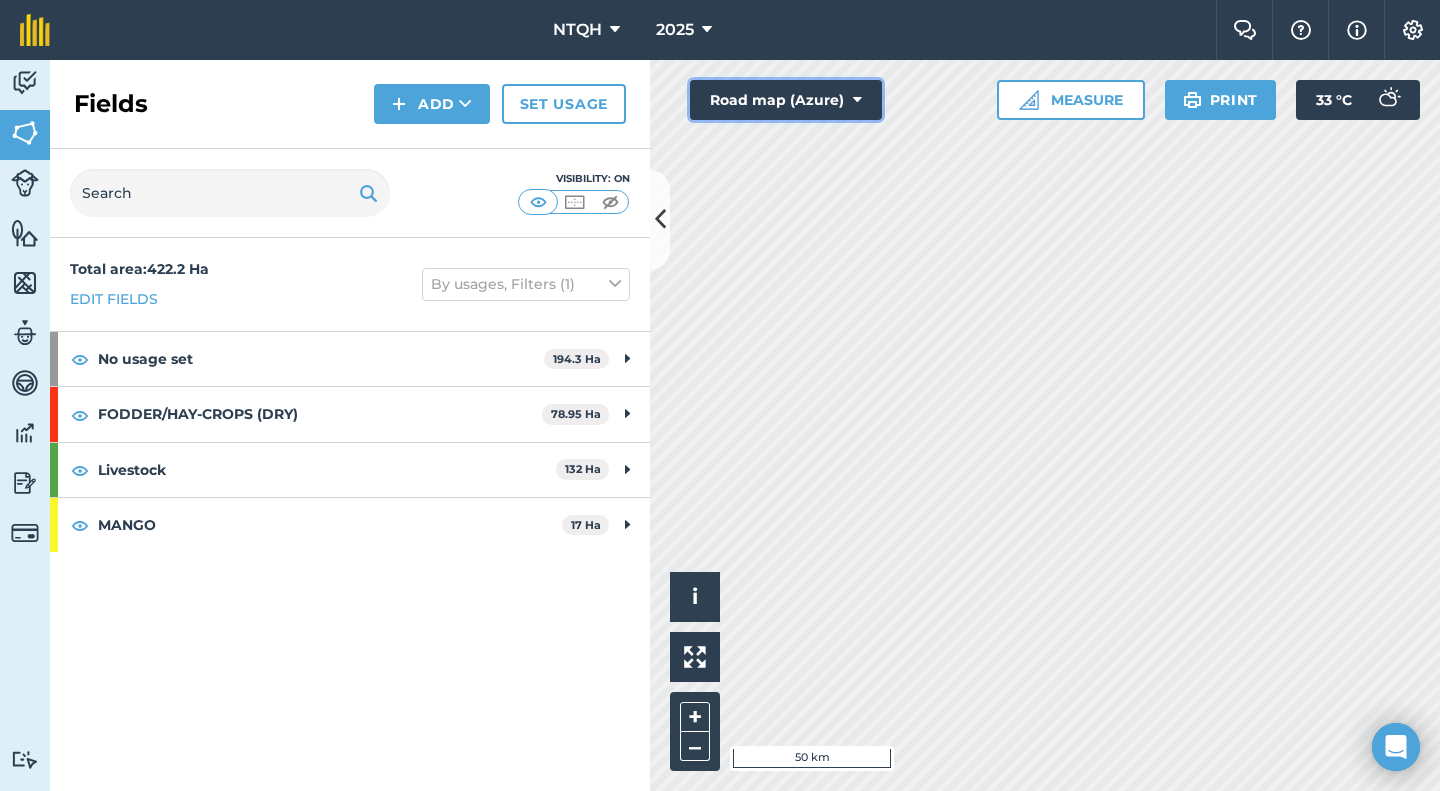 click on "Road map (Azure)" at bounding box center (786, 100) 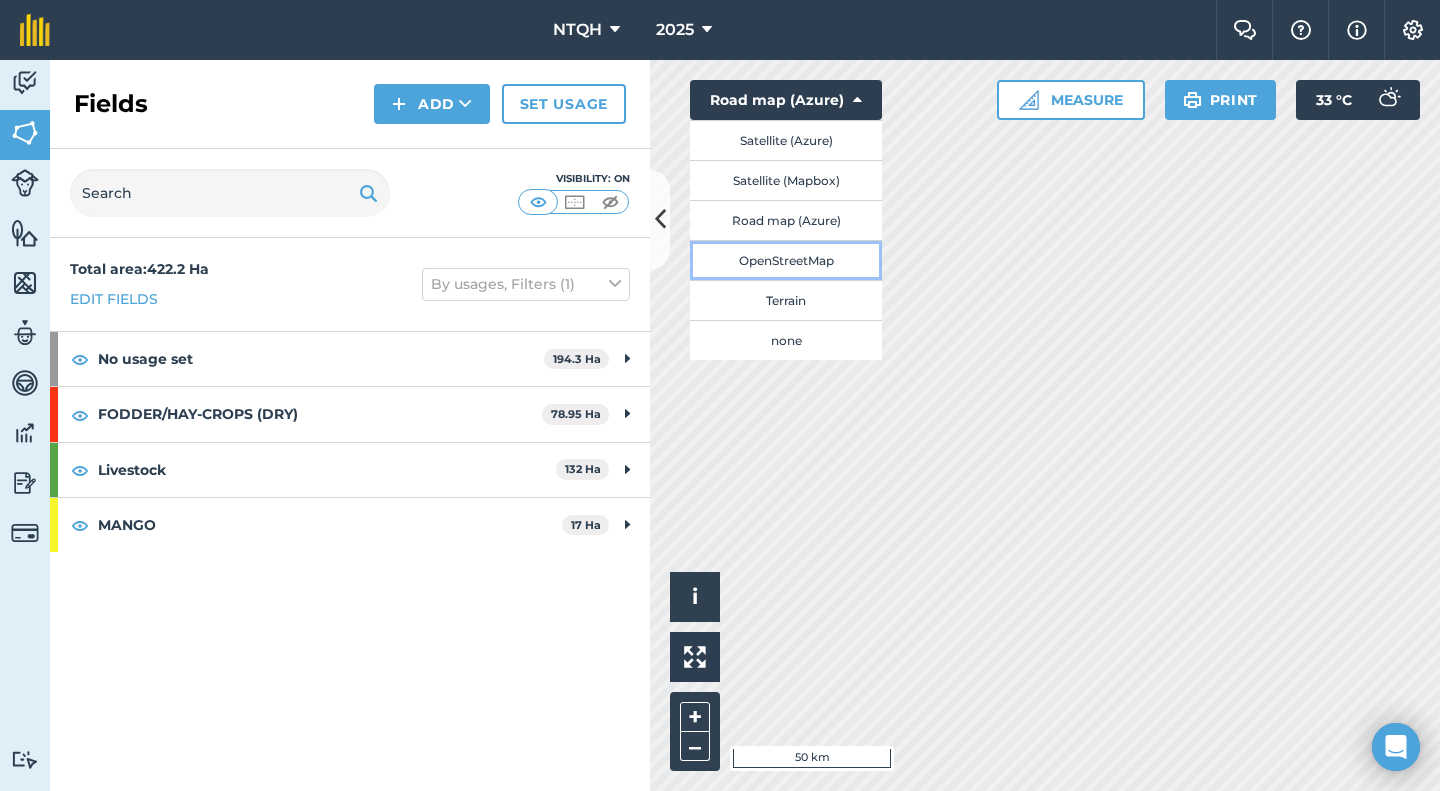 click on "OpenStreetMap" at bounding box center (786, 260) 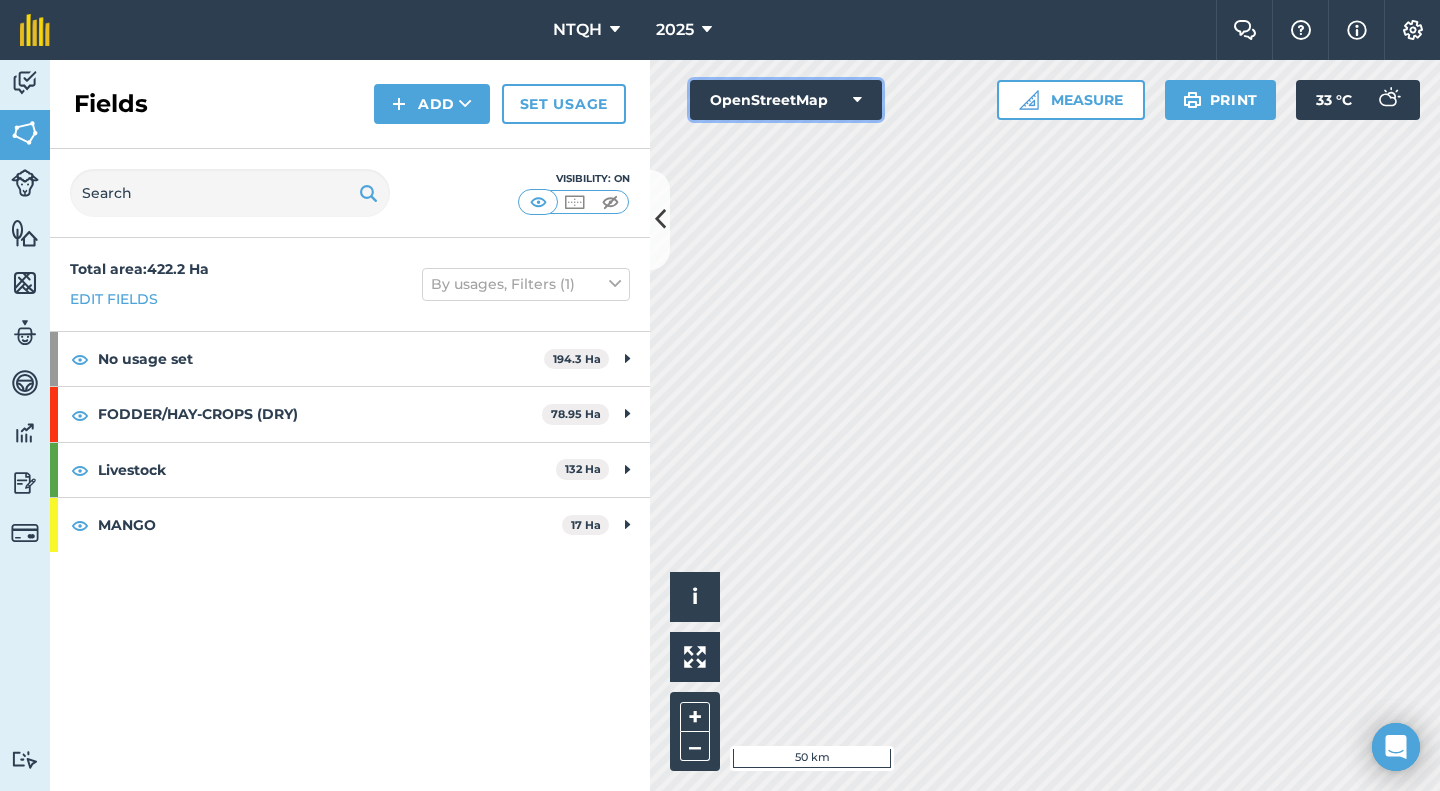 click at bounding box center (857, 100) 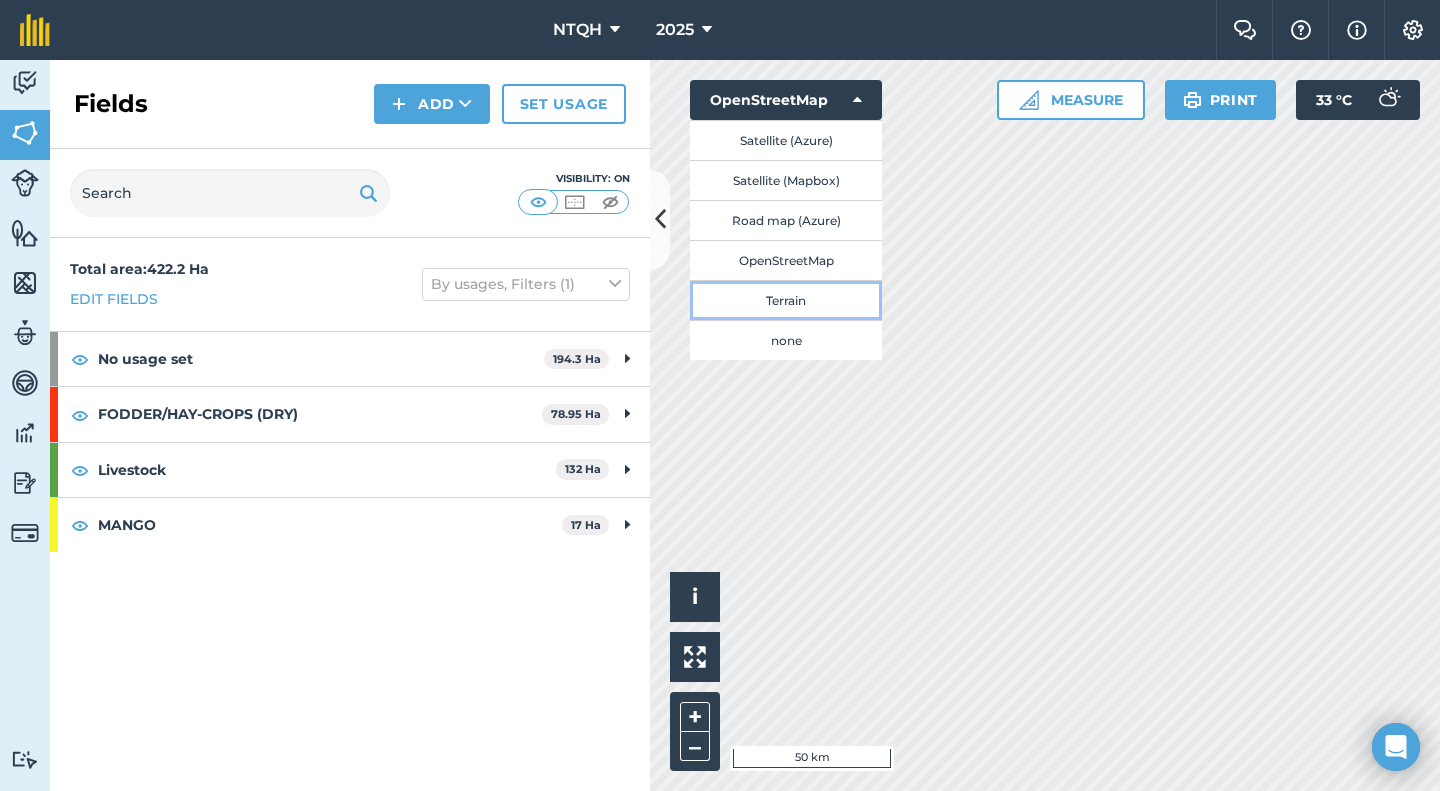 click on "Terrain" at bounding box center (786, 300) 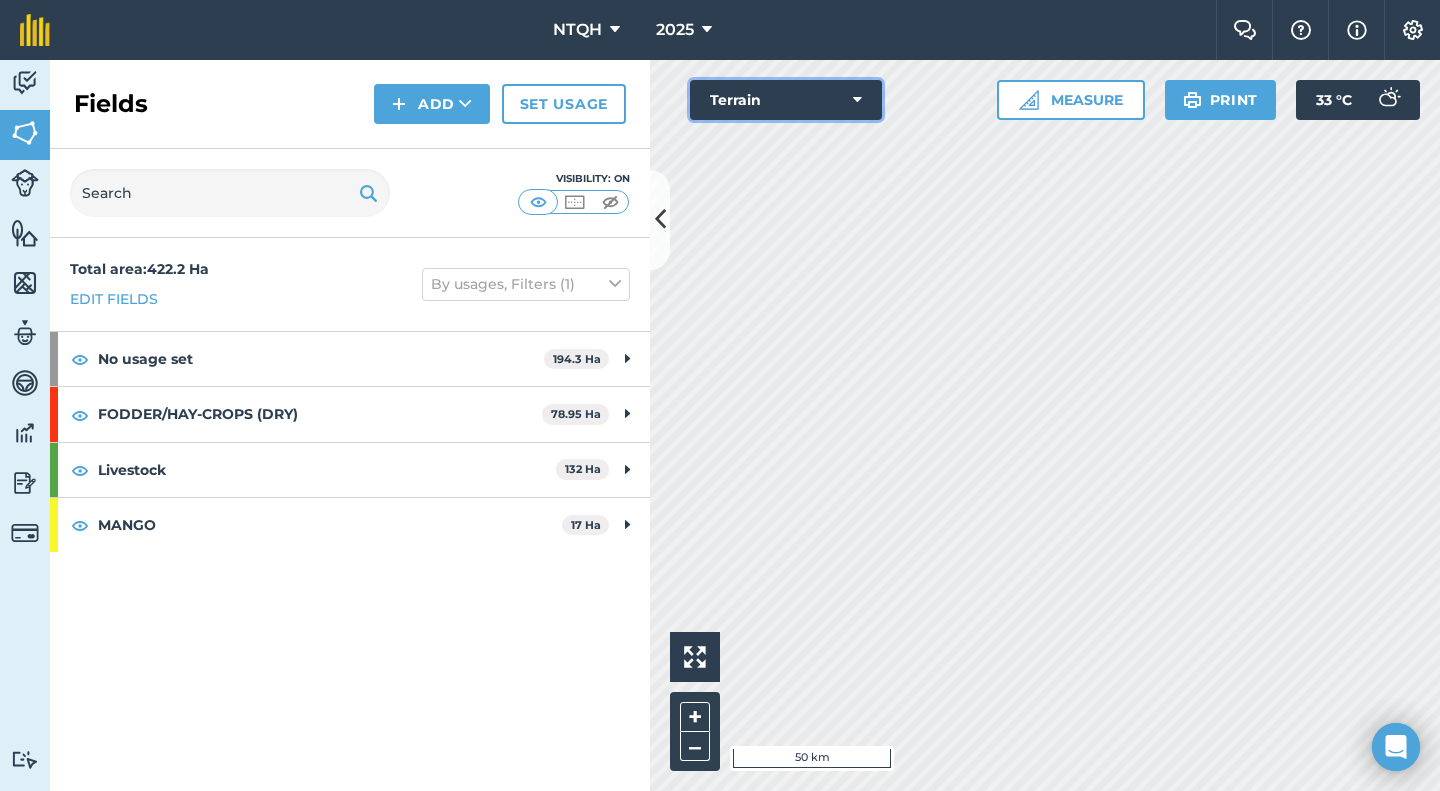 click on "Terrain" at bounding box center (786, 100) 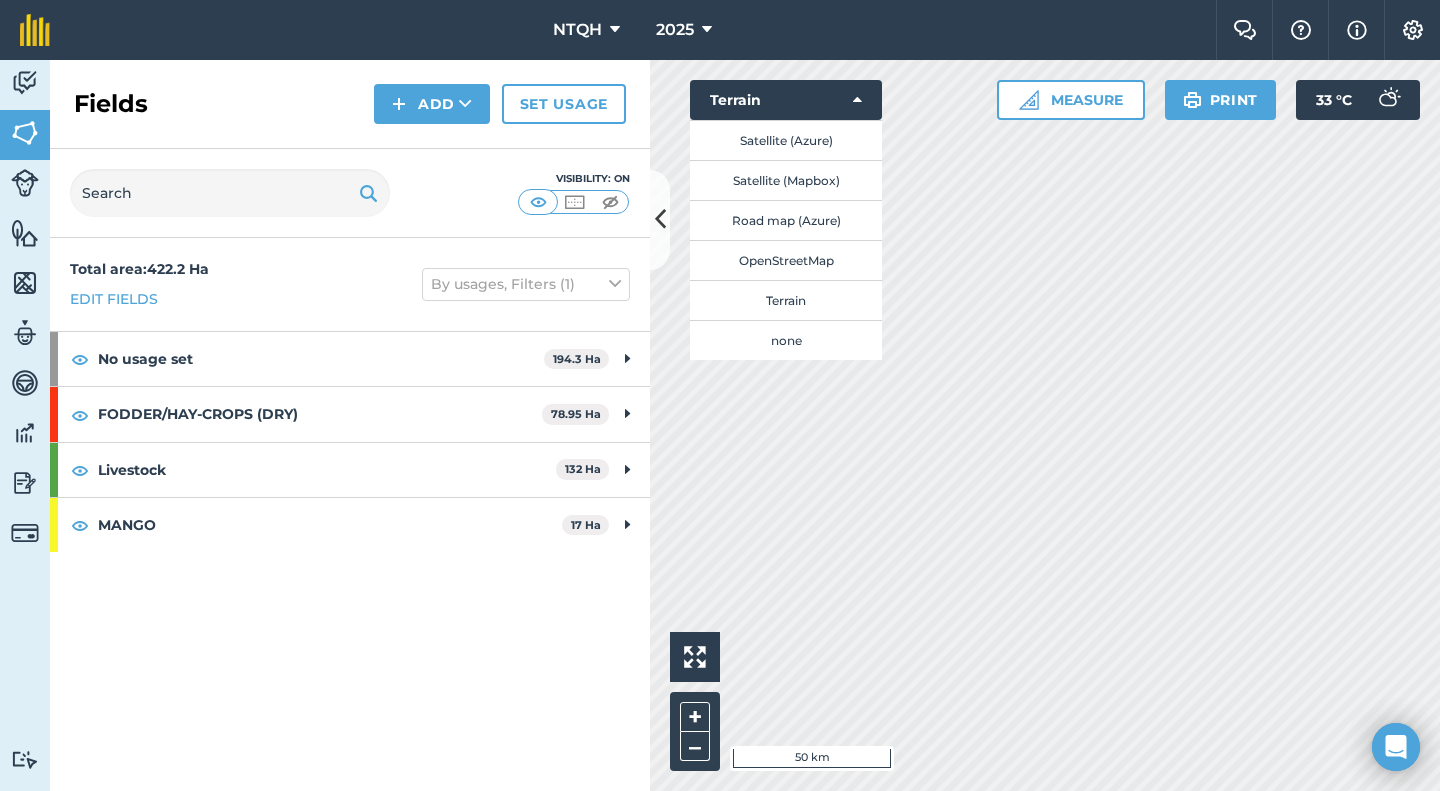 click on "Satellite (Azure)" at bounding box center (786, 140) 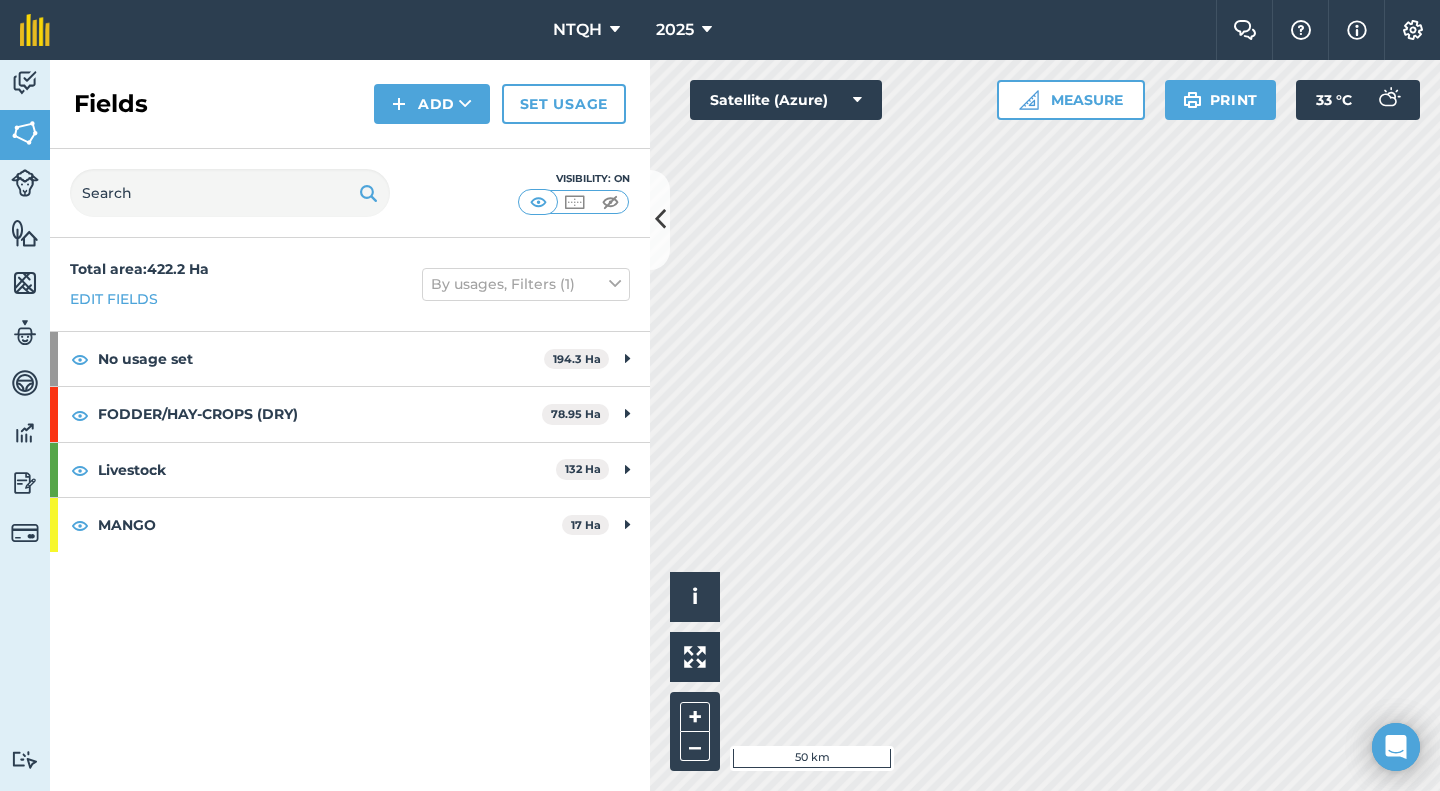 click on "Satellite (Azure)" at bounding box center [786, 100] 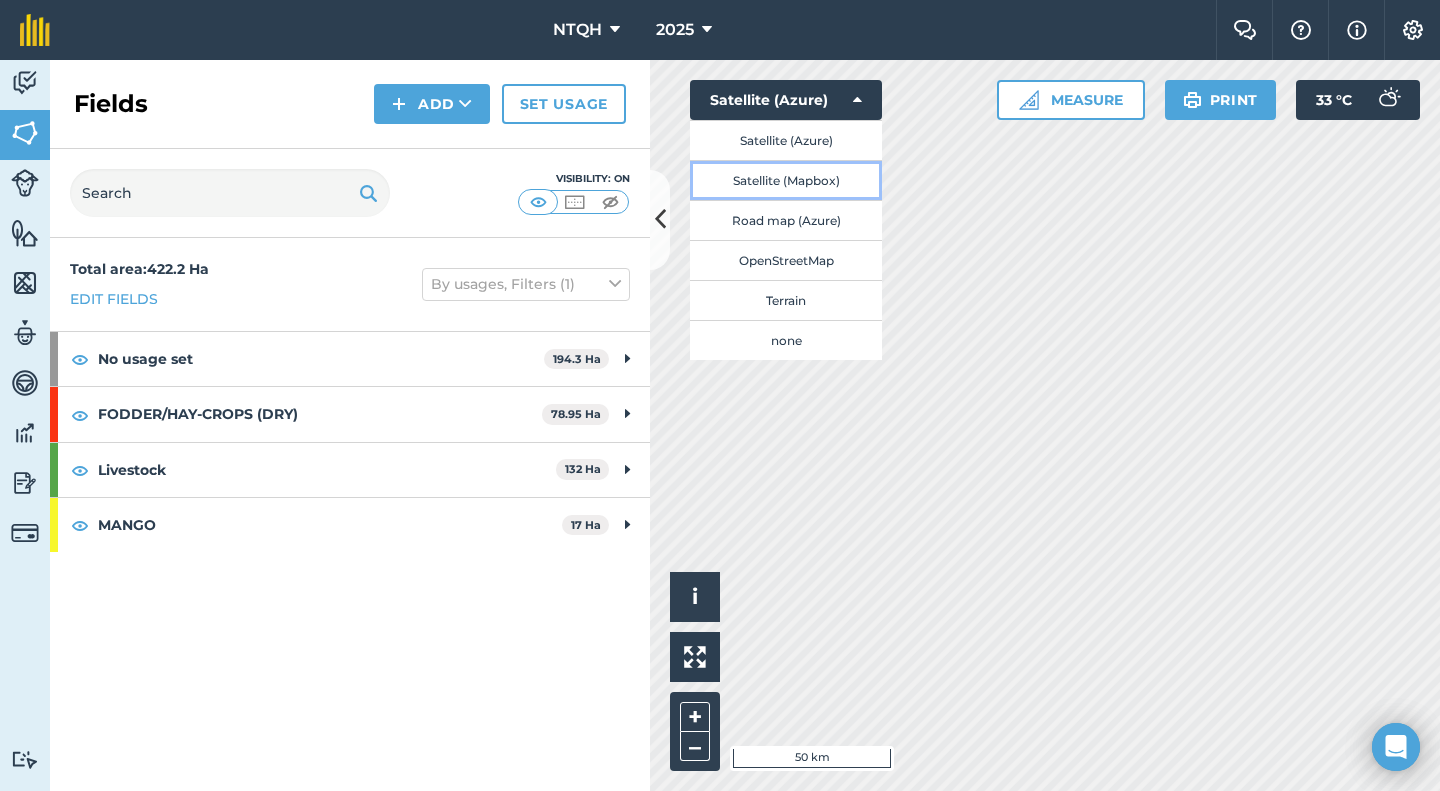 click on "Satellite (Mapbox)" at bounding box center (786, 180) 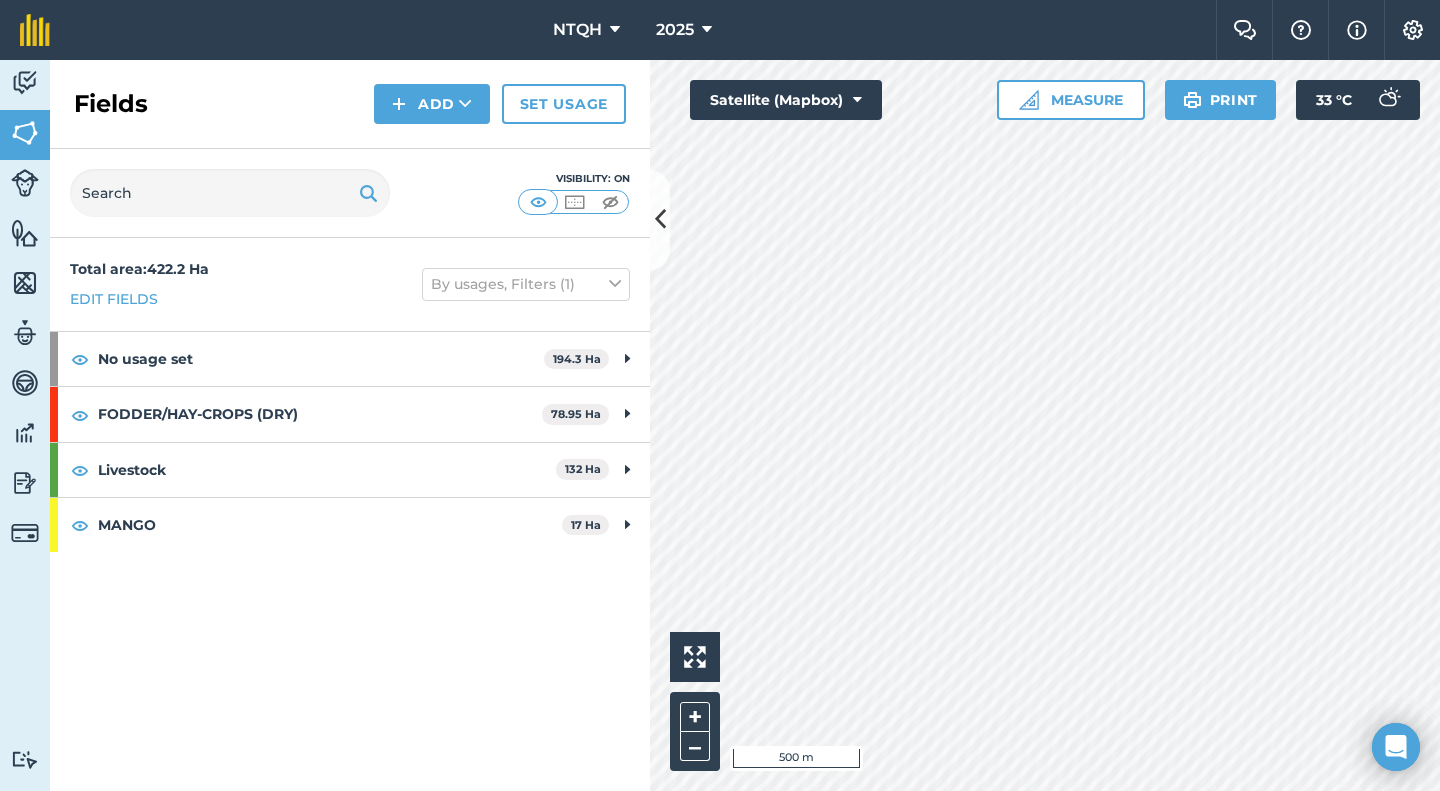 click at bounding box center [25, 83] 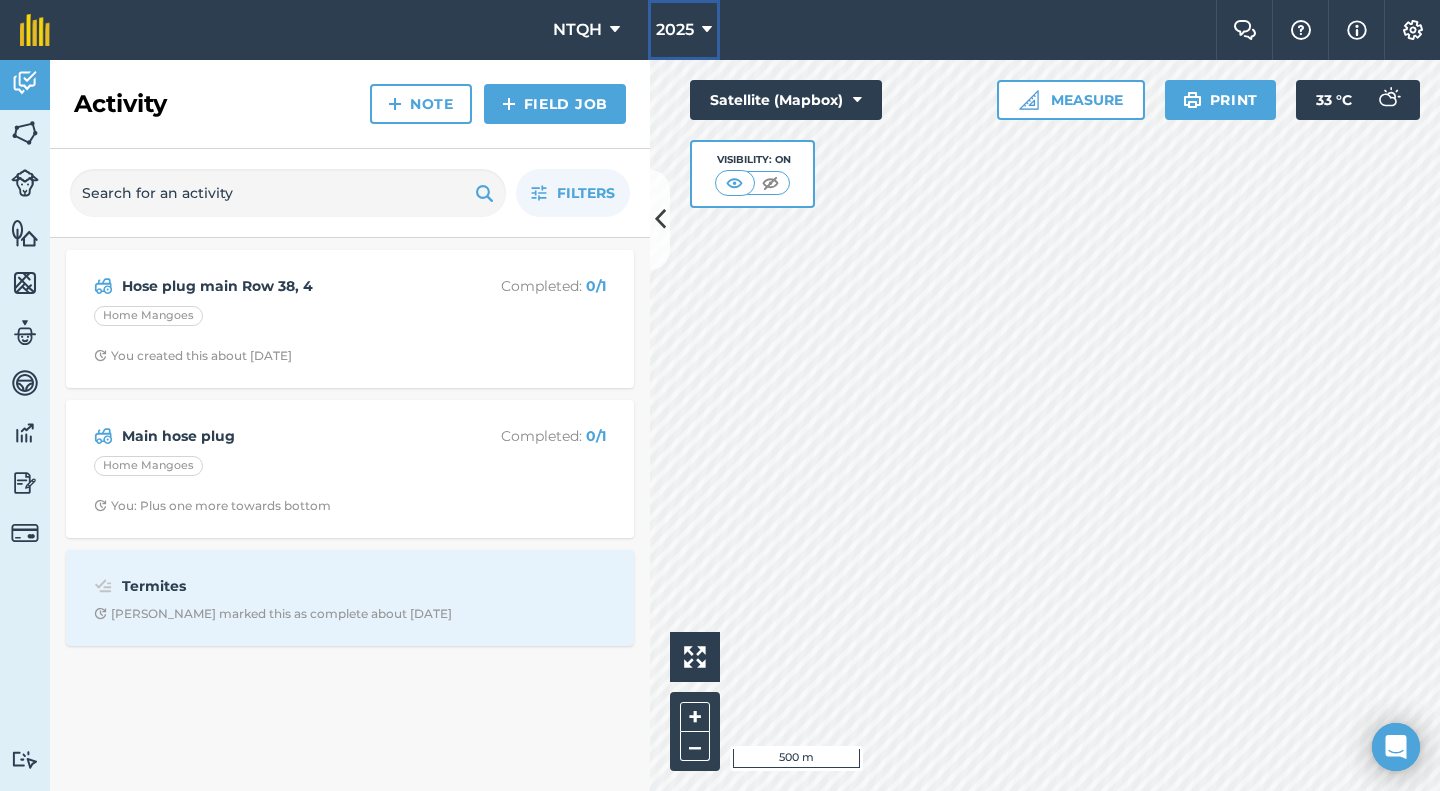 click at bounding box center (707, 30) 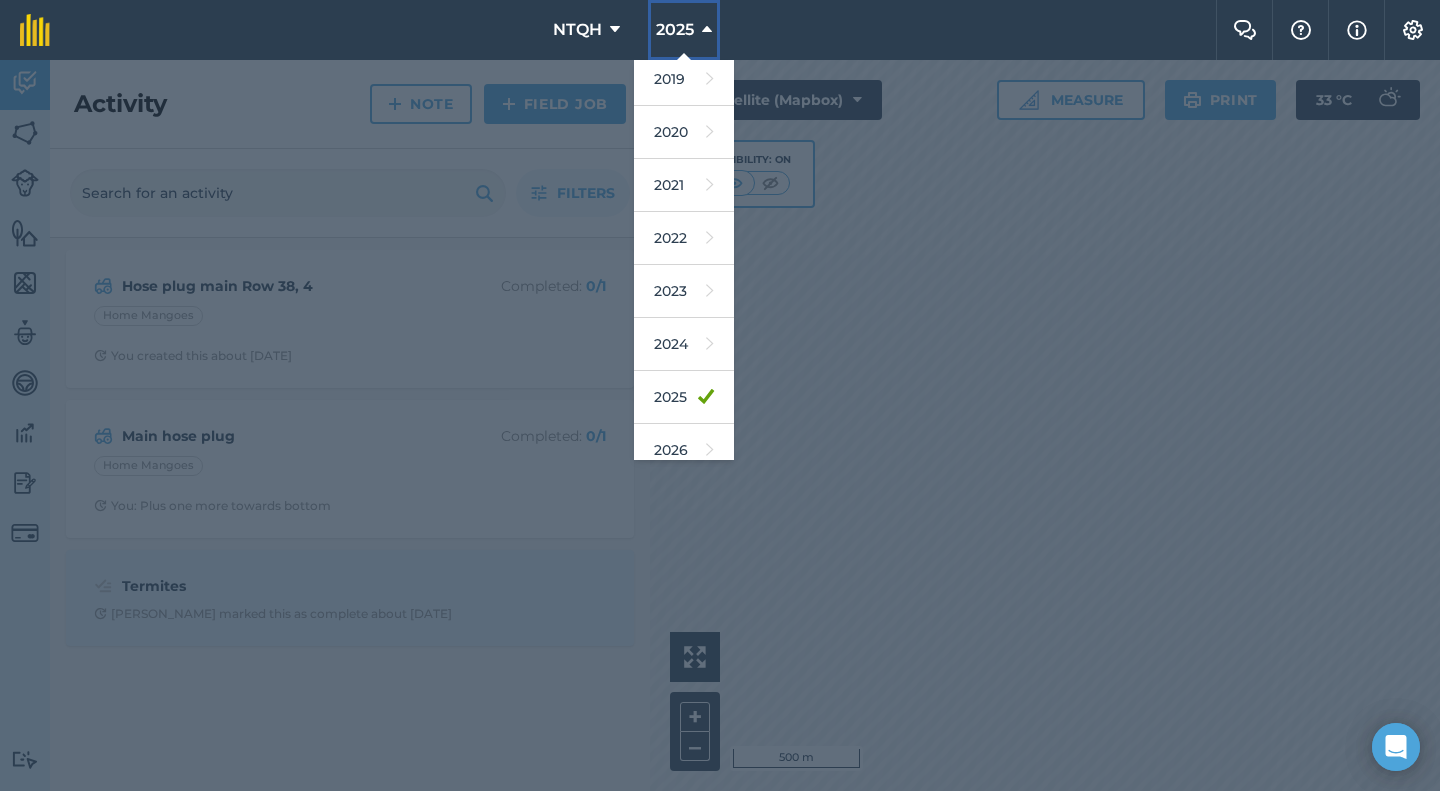 scroll, scrollTop: 183, scrollLeft: 0, axis: vertical 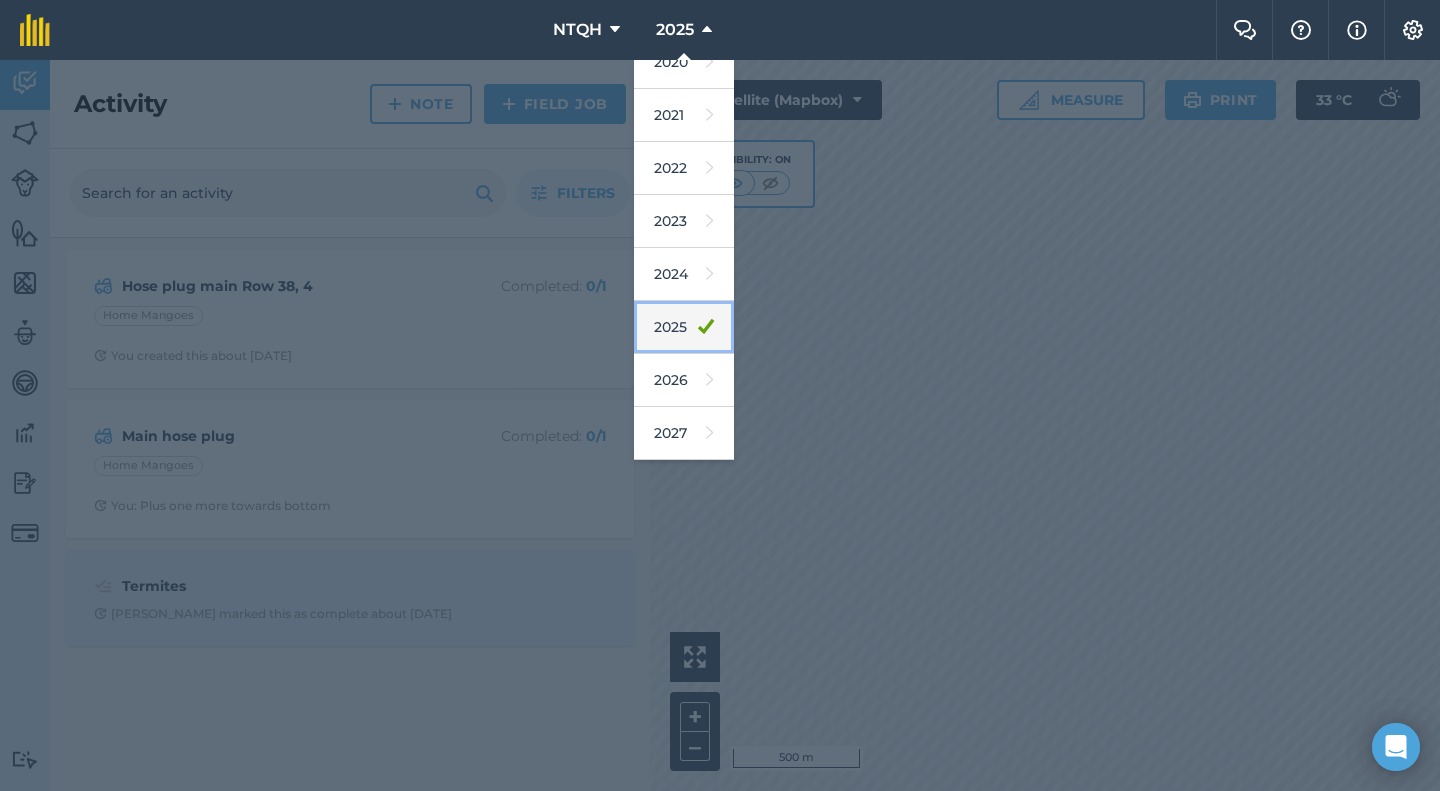 click on "2025" at bounding box center (684, 327) 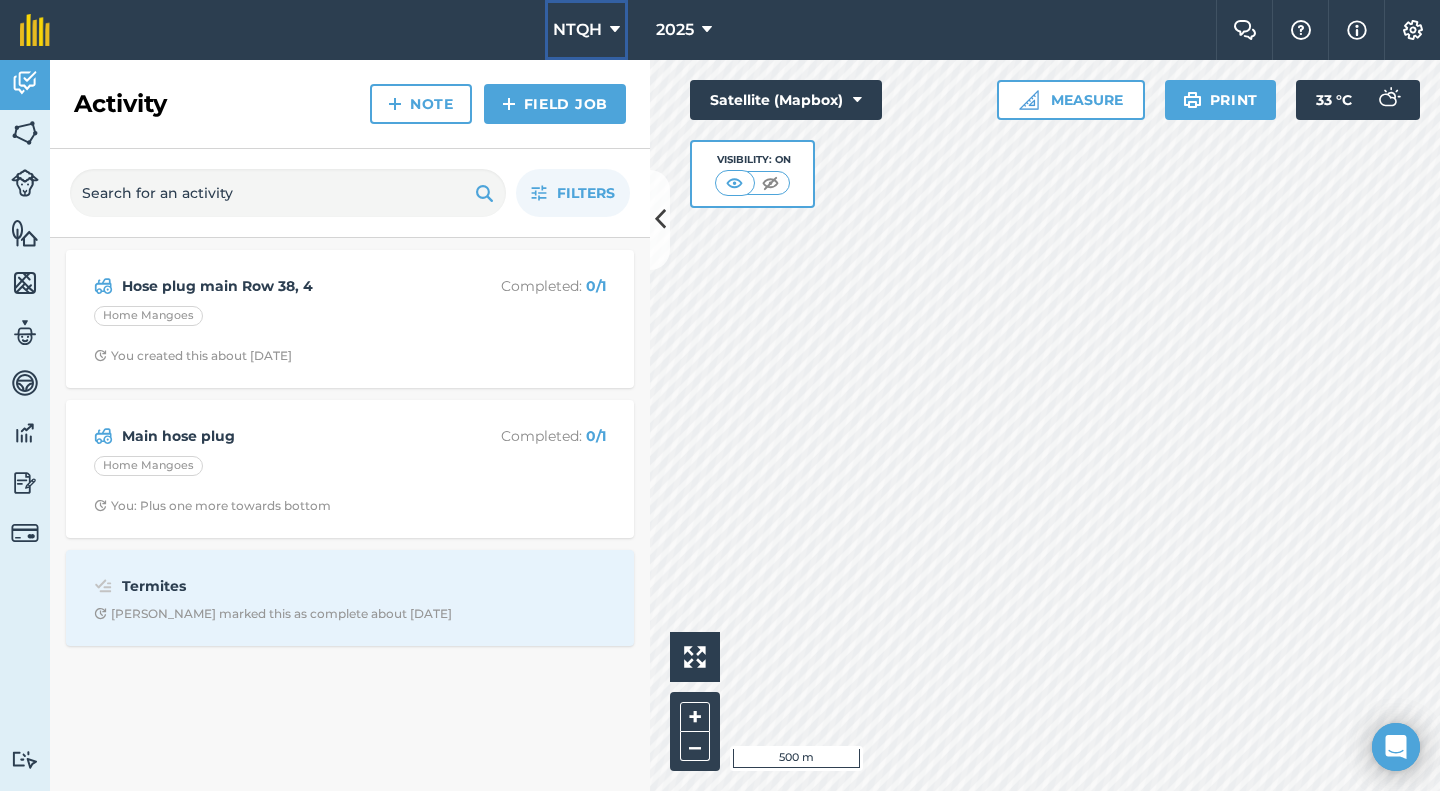click on "NTQH" at bounding box center [586, 30] 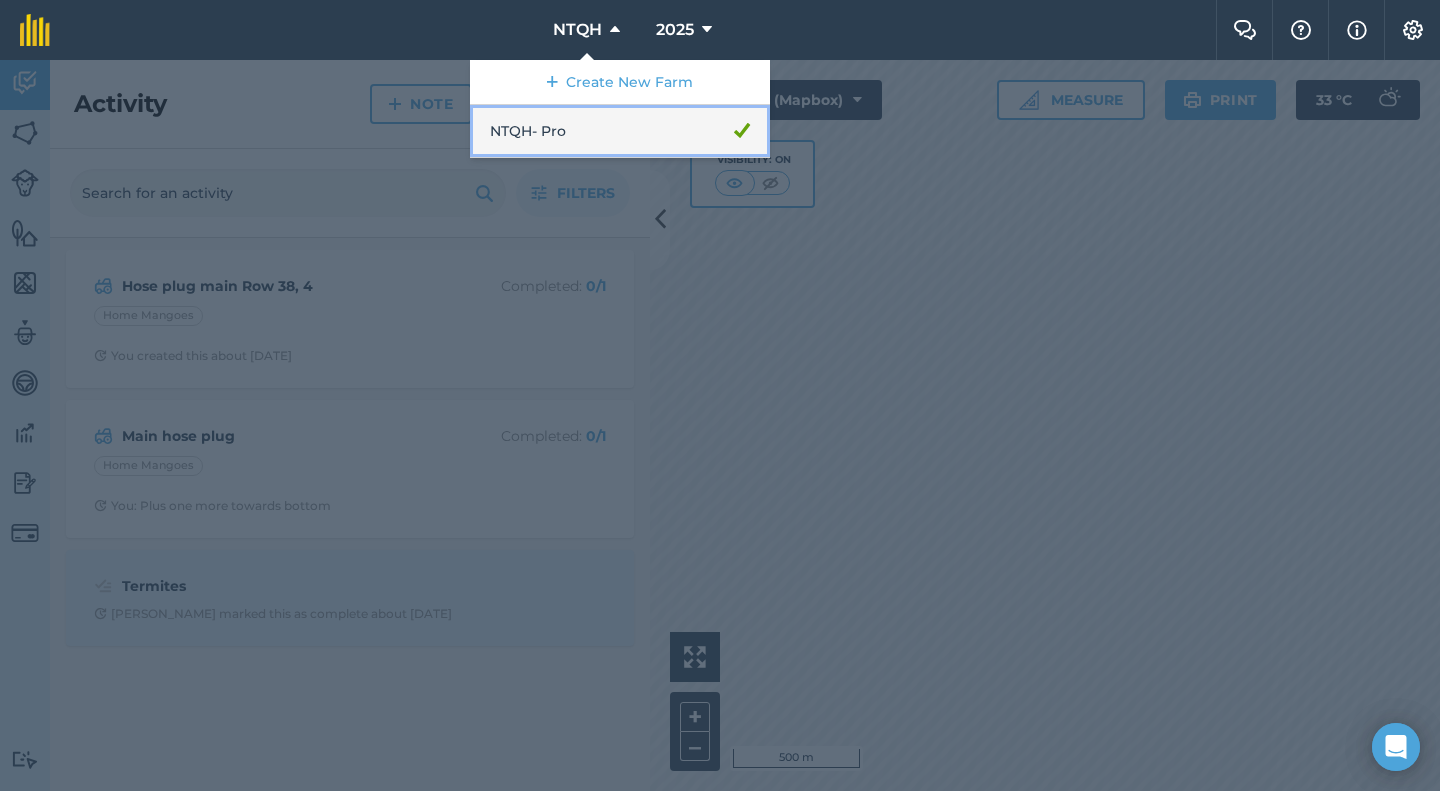 click on "NTQH  - Pro" at bounding box center [620, 131] 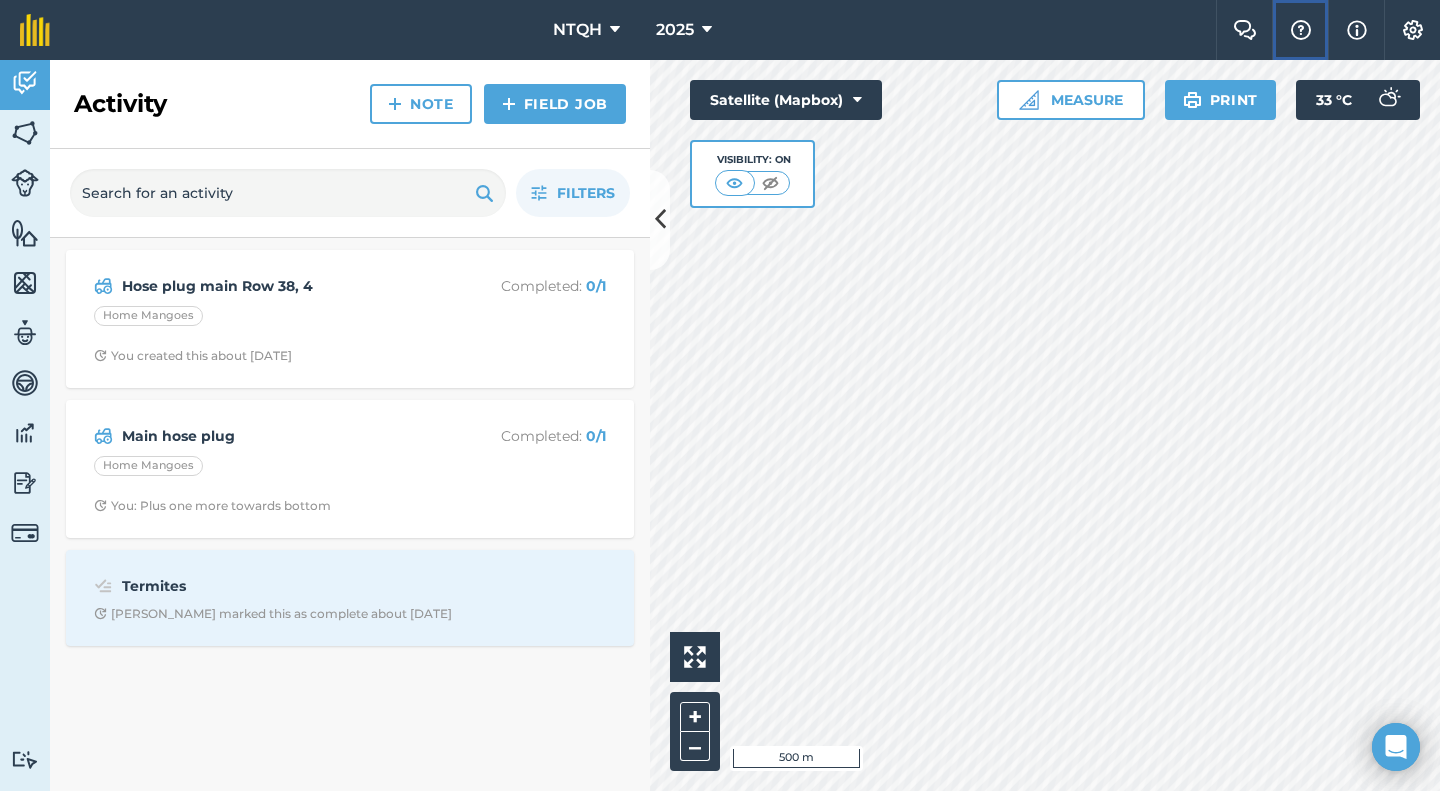 click at bounding box center (1301, 30) 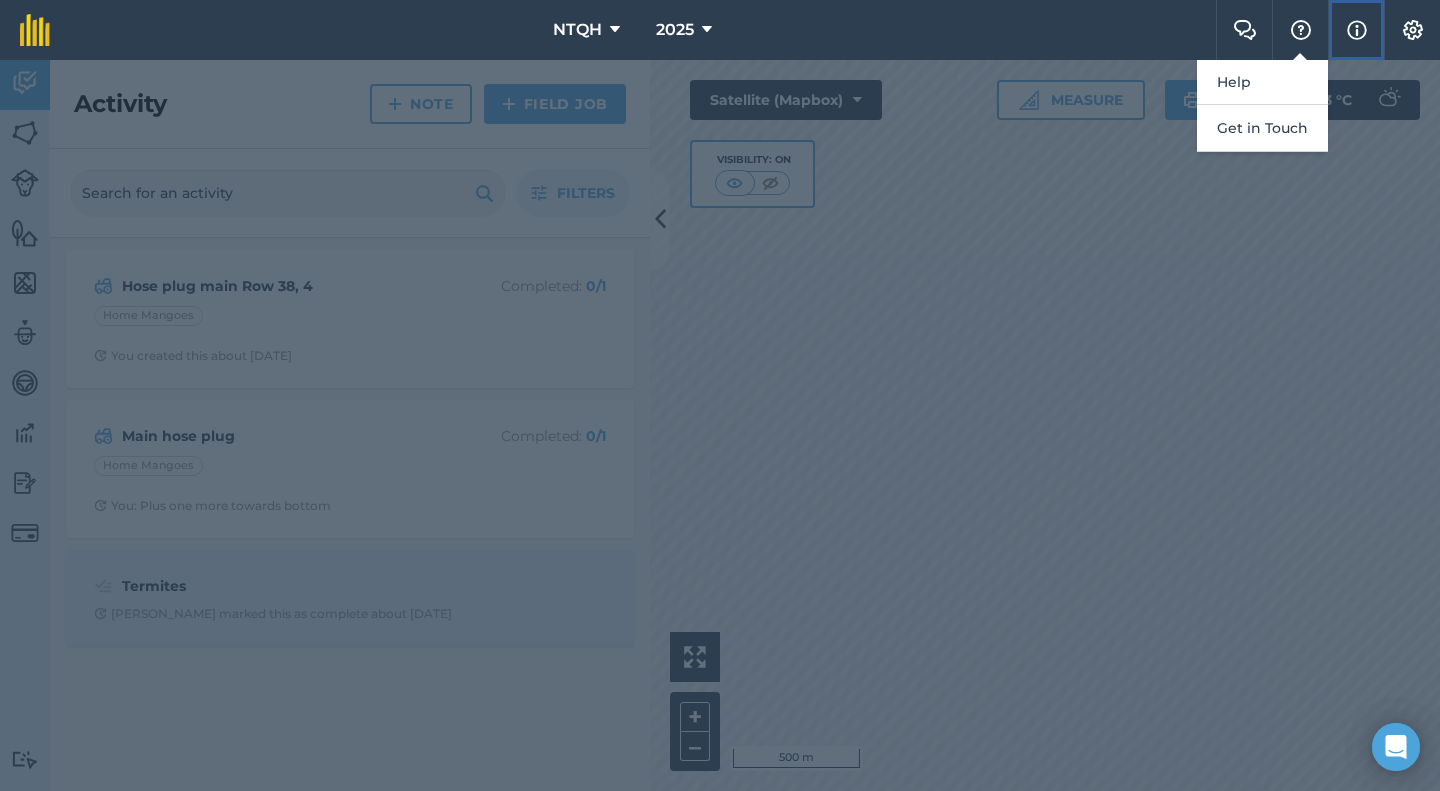 click at bounding box center [1357, 30] 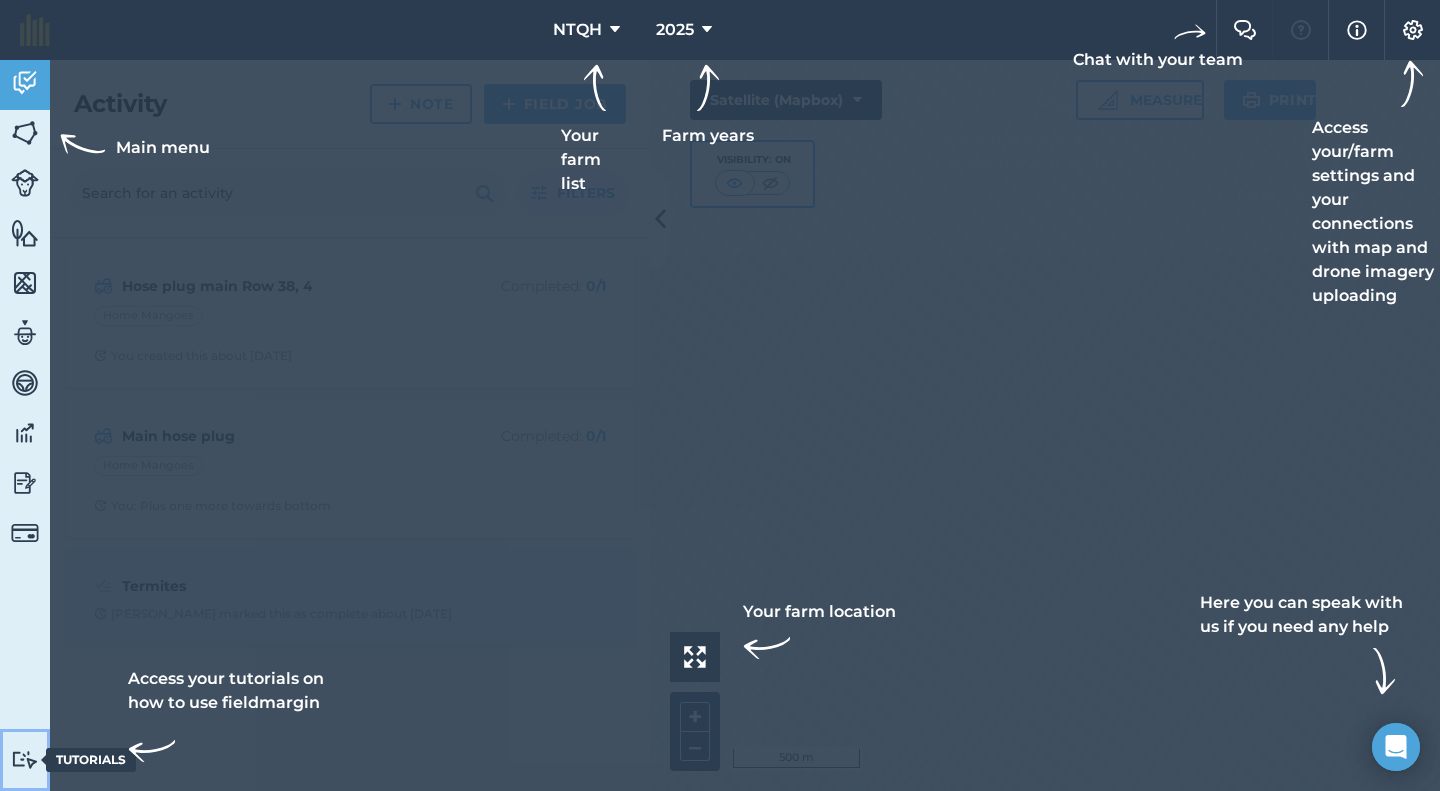 click at bounding box center (25, 759) 